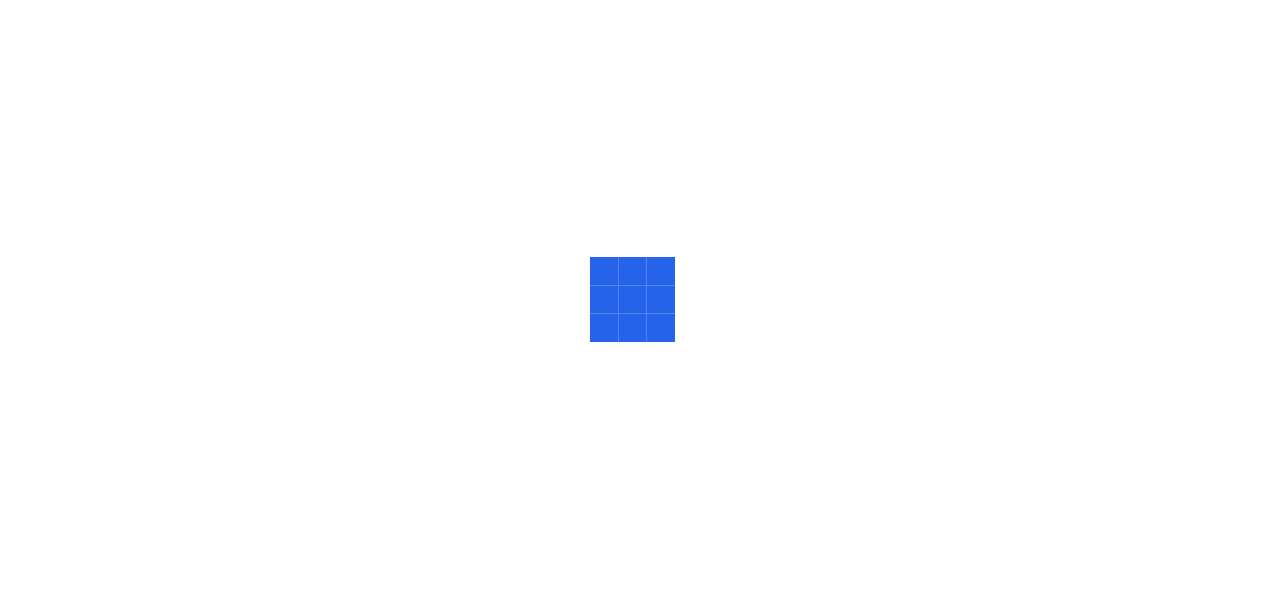 scroll, scrollTop: 0, scrollLeft: 0, axis: both 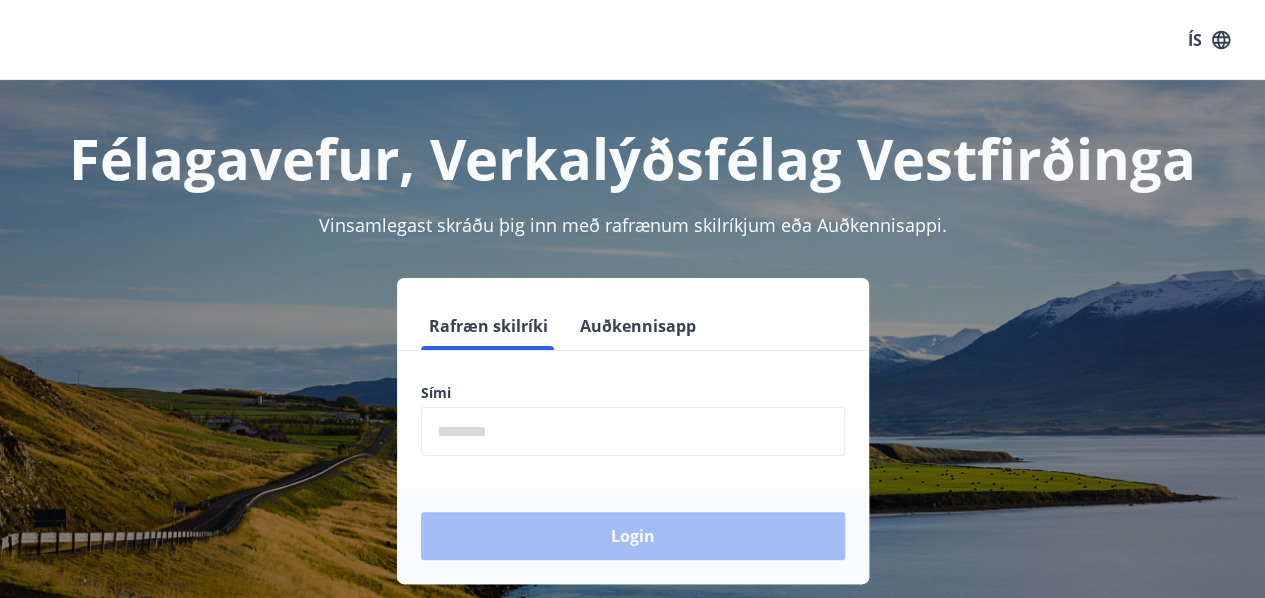click at bounding box center (633, 431) 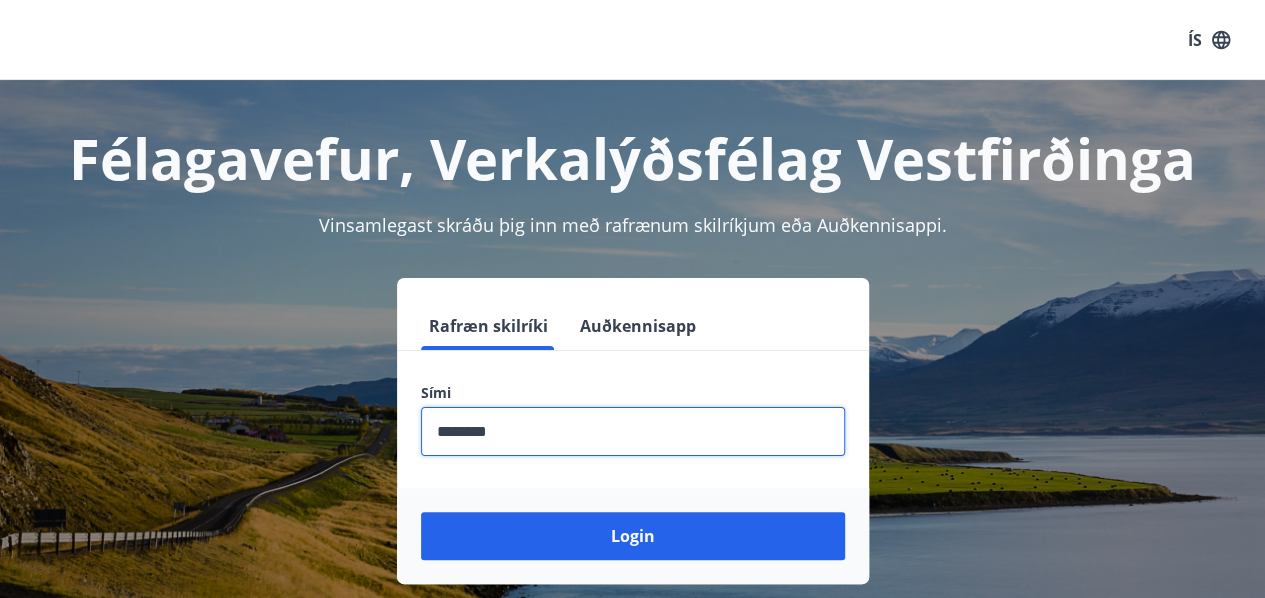 type on "********" 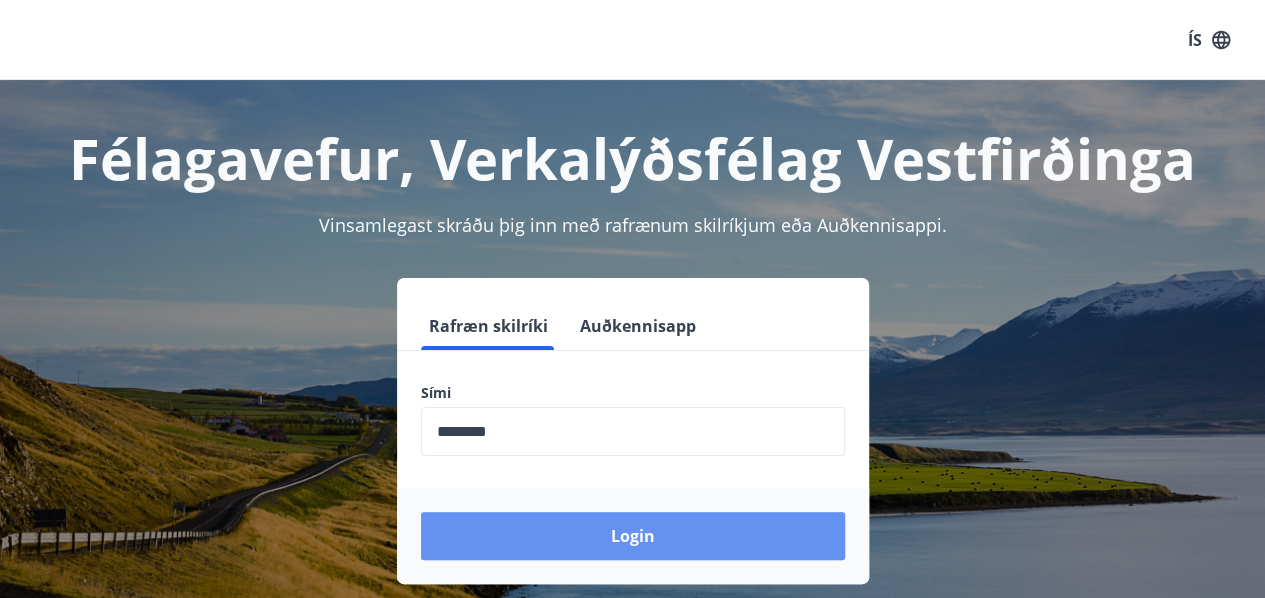 click on "Login" at bounding box center (633, 536) 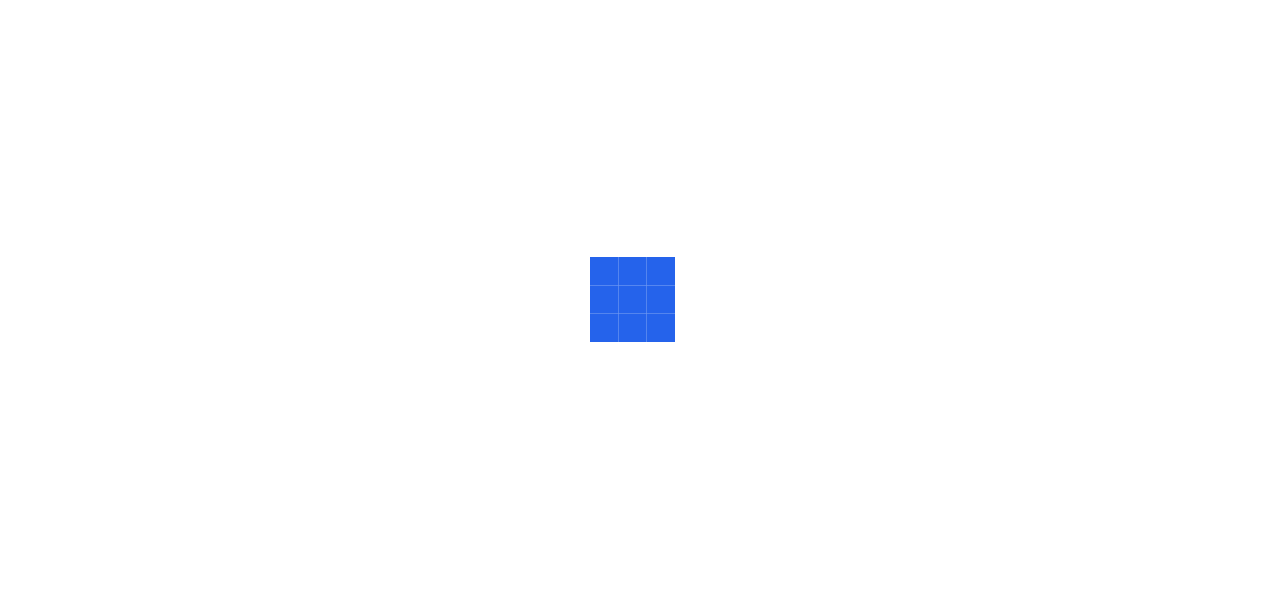 scroll, scrollTop: 0, scrollLeft: 0, axis: both 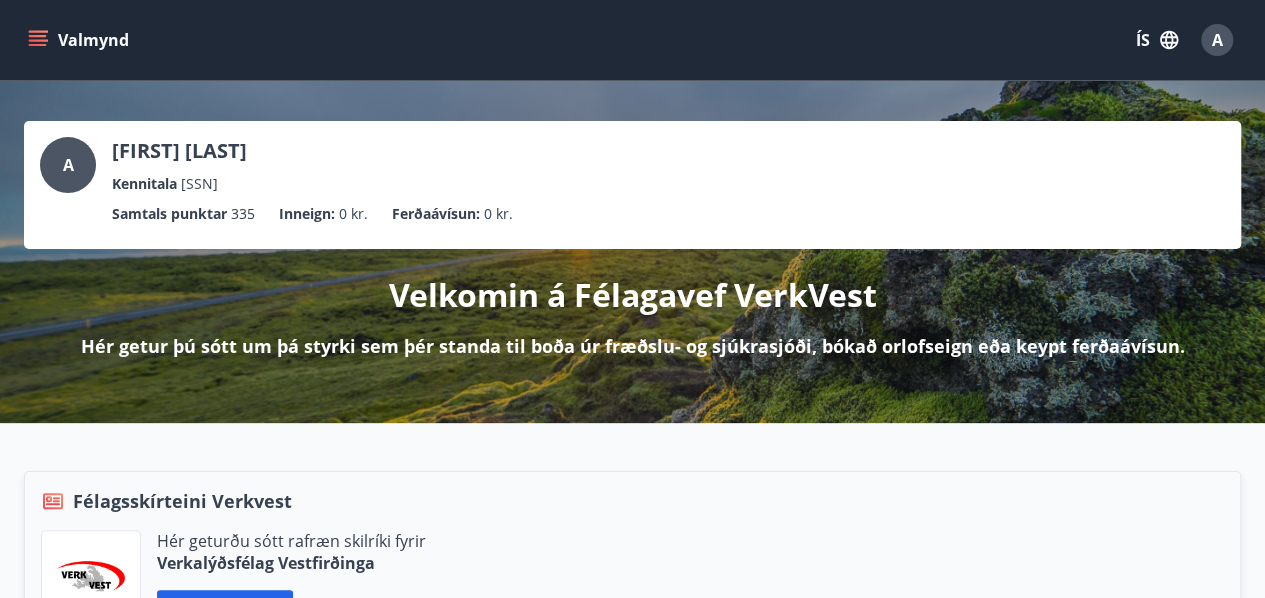 click 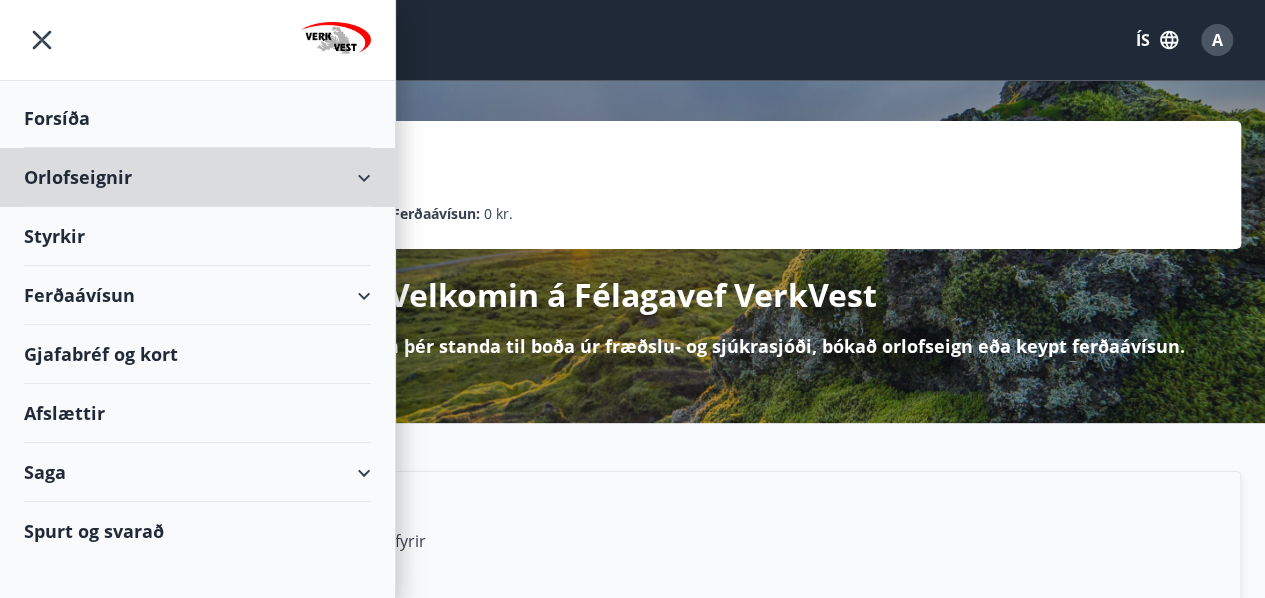 click on "Orlofseignir" at bounding box center [197, 177] 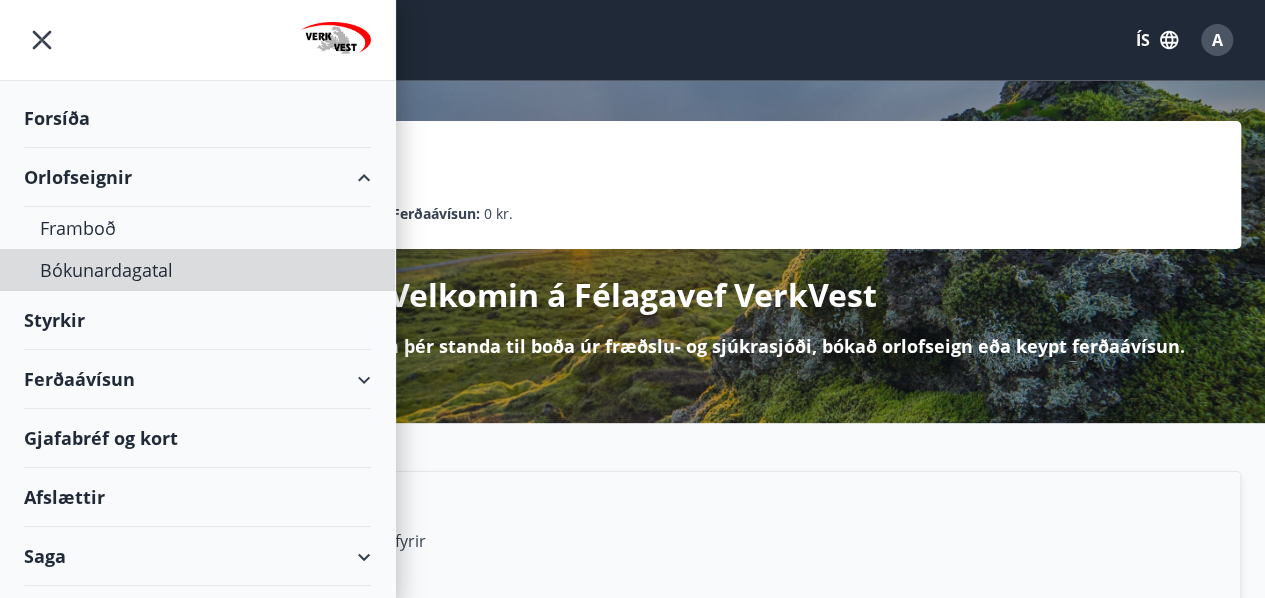 click on "Bókunardagatal" at bounding box center [197, 270] 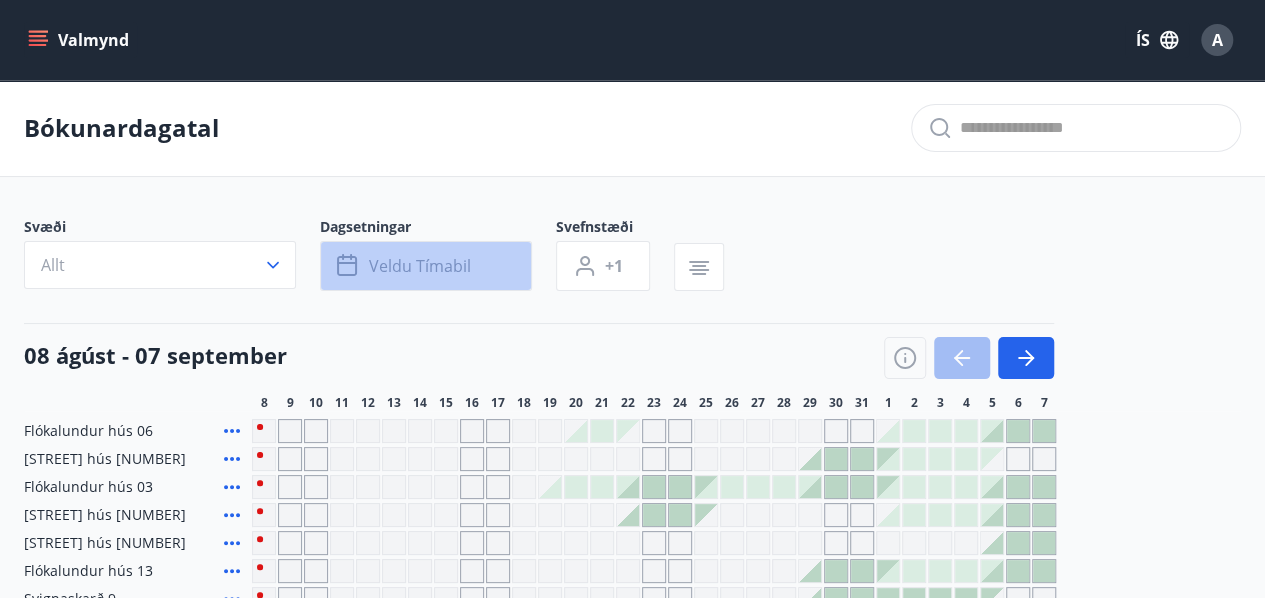 click on "Veldu tímabil" at bounding box center [426, 266] 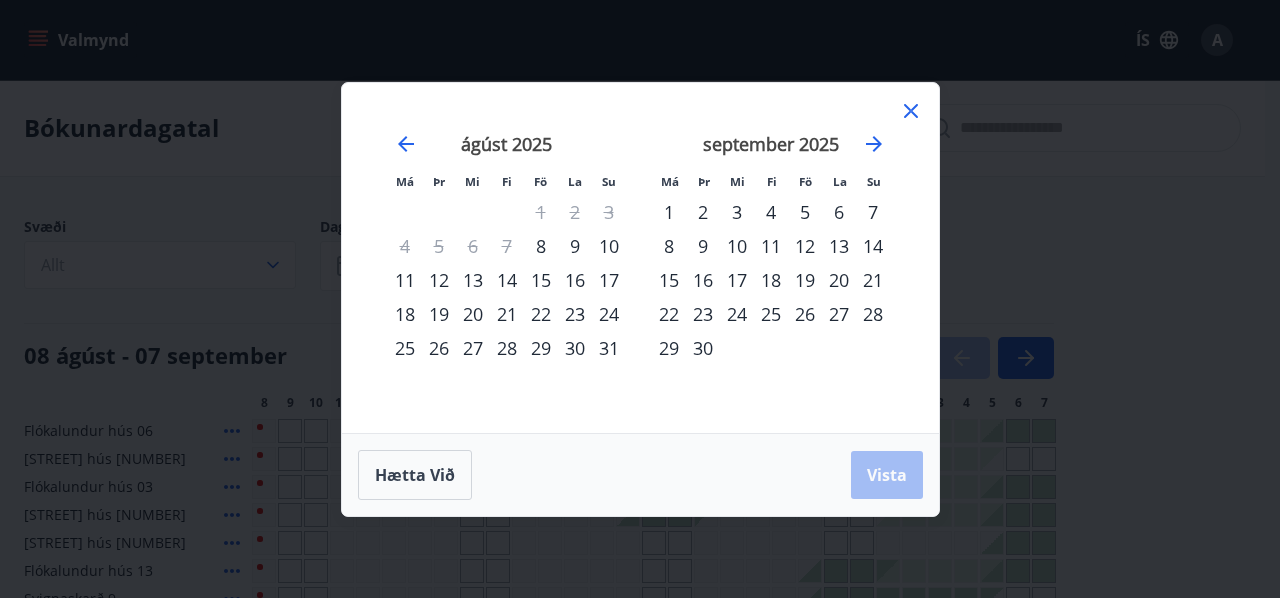 click on "22" at bounding box center [669, 314] 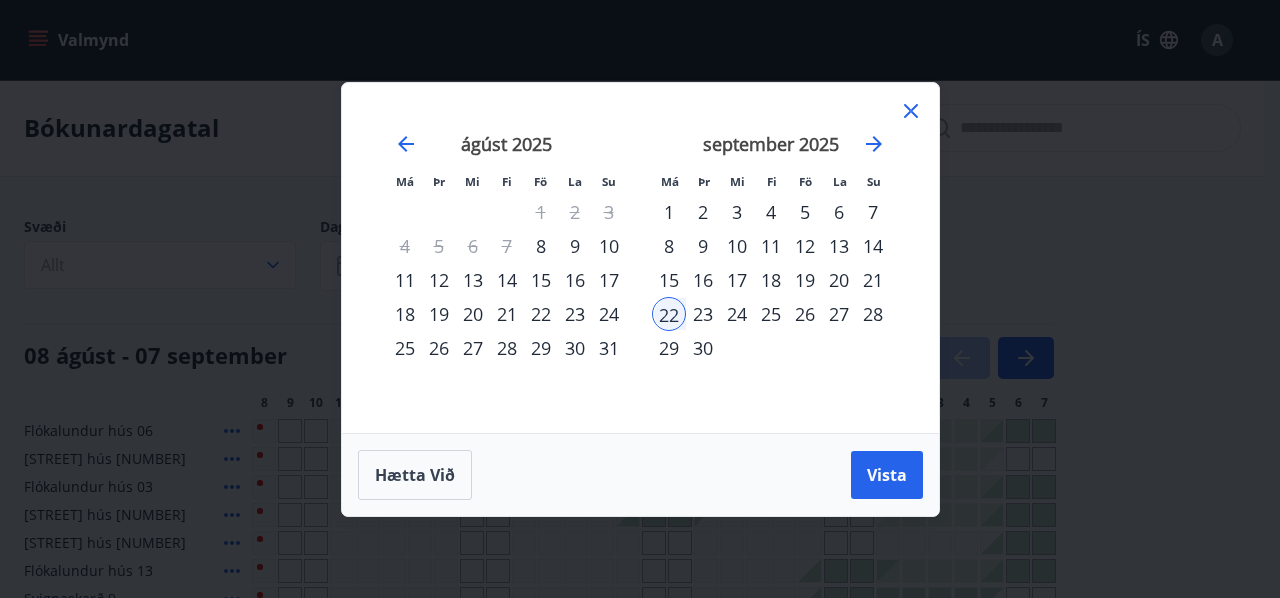 click on "Vista" at bounding box center [887, 475] 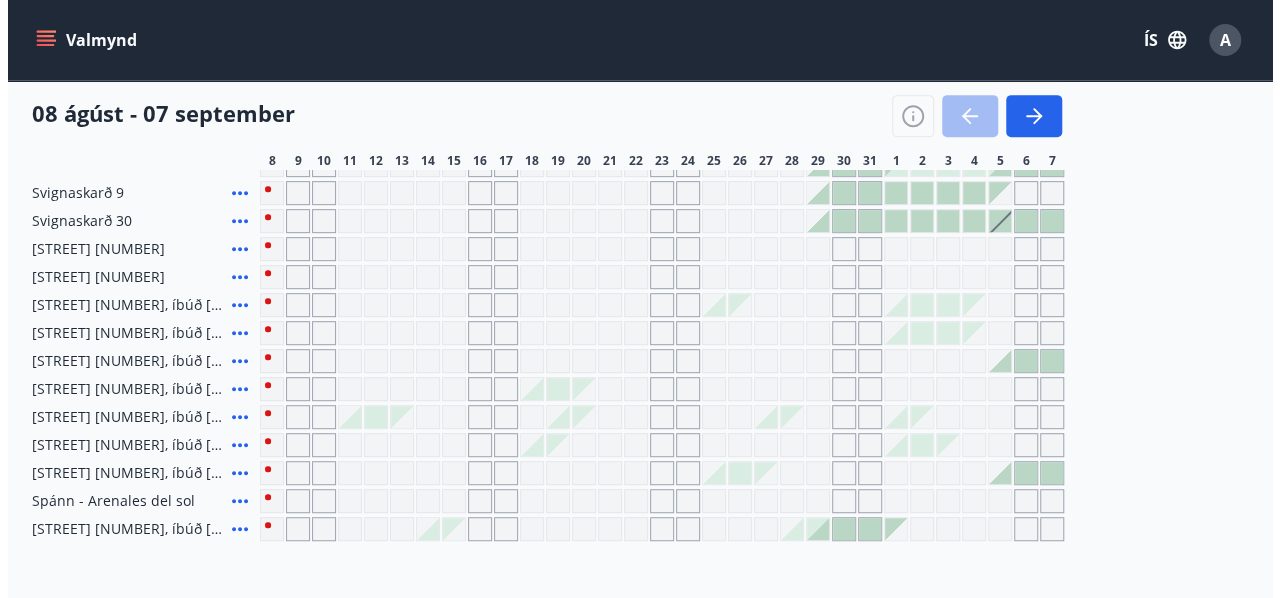 scroll, scrollTop: 413, scrollLeft: 0, axis: vertical 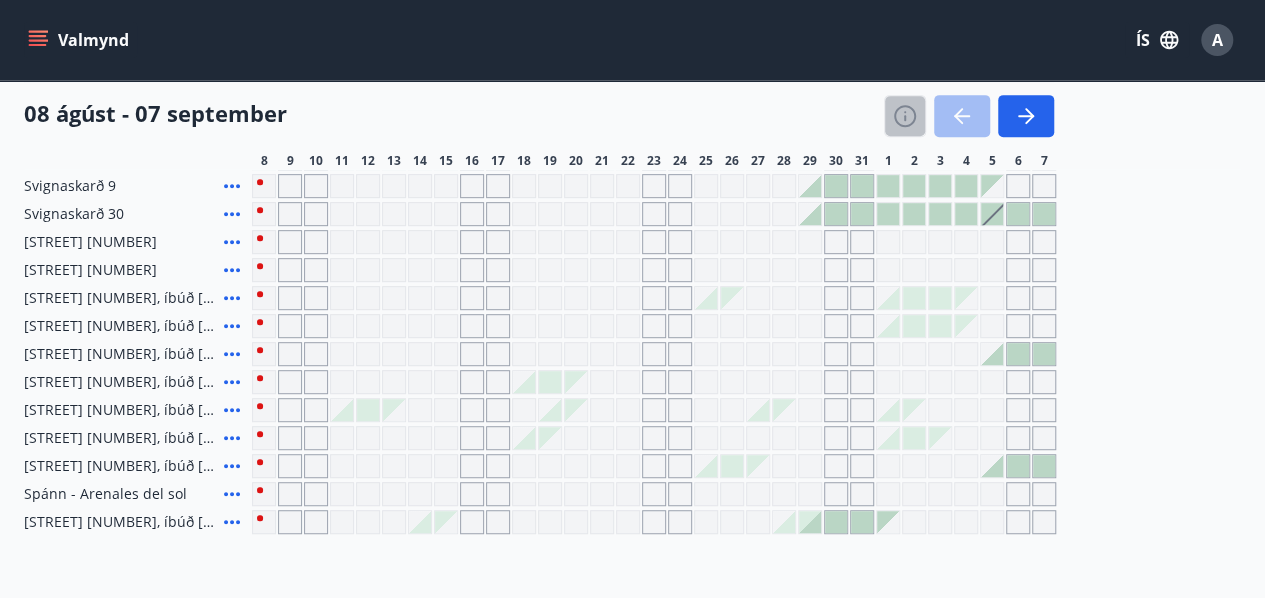 click 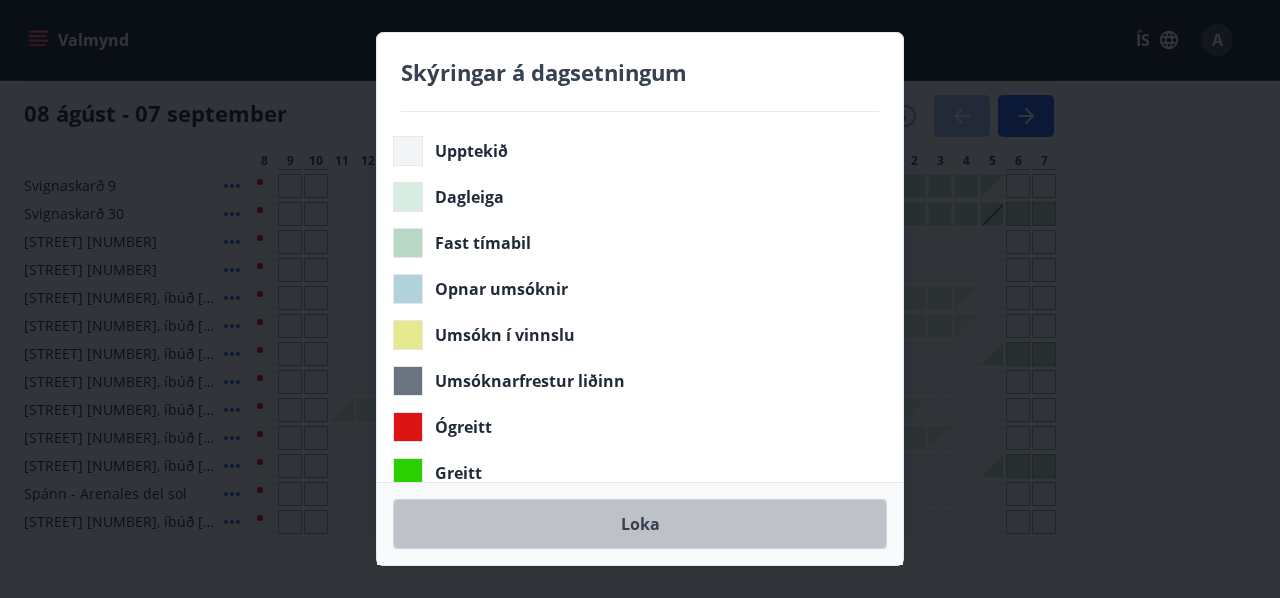 click on "Loka" at bounding box center [640, 524] 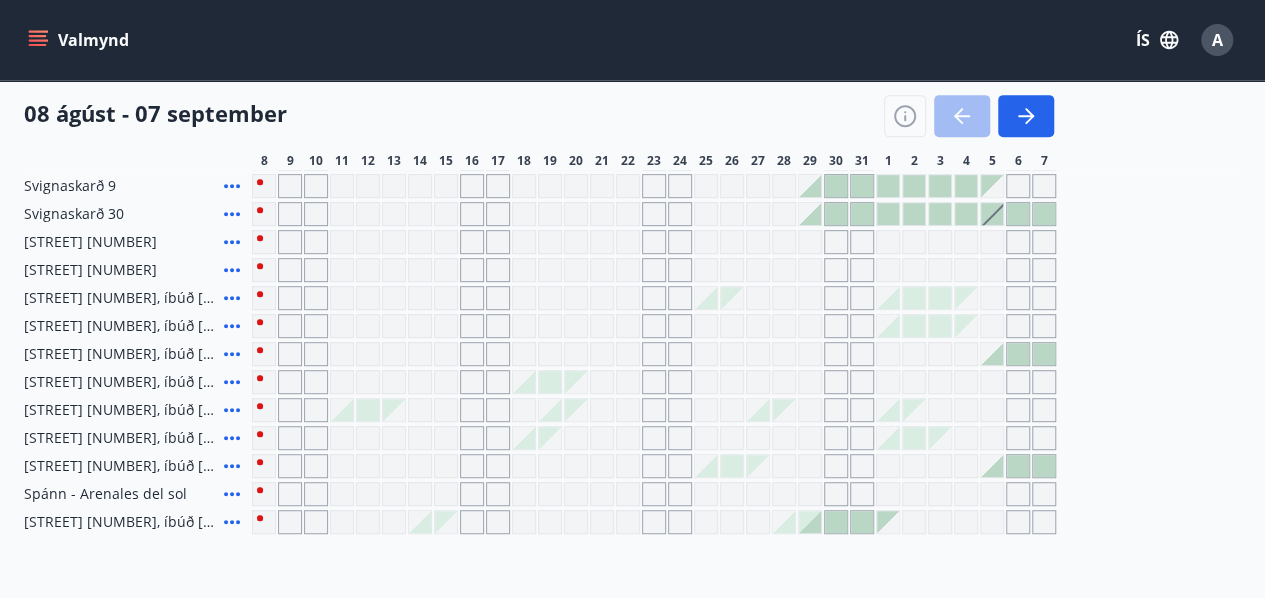 click 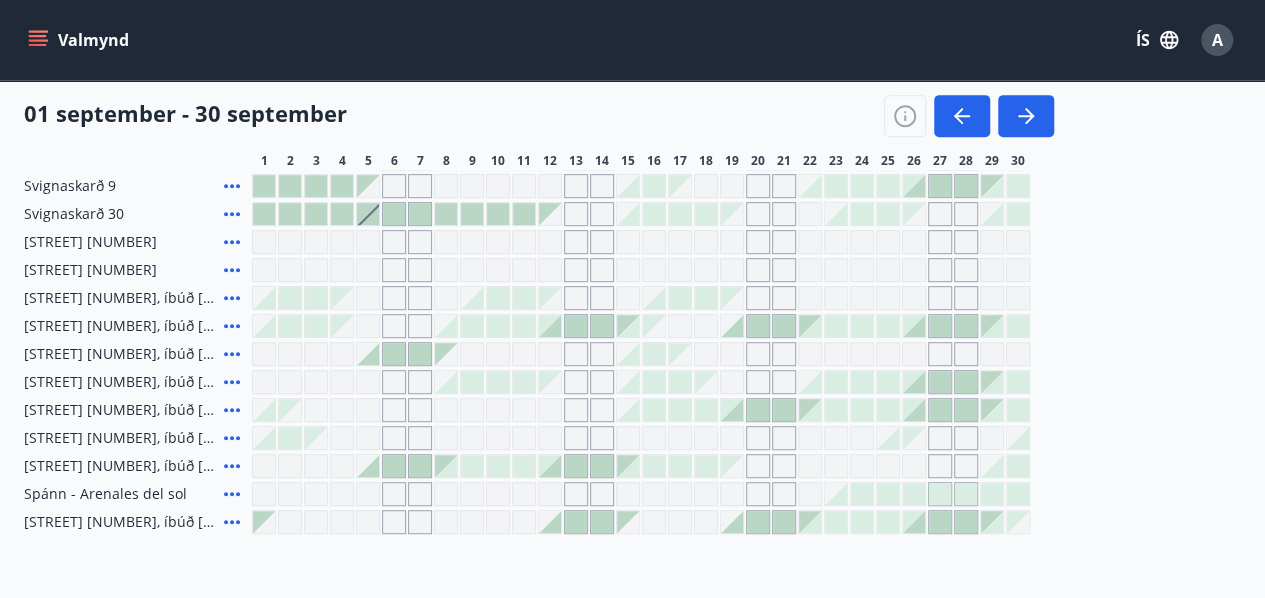 click at bounding box center [810, 326] 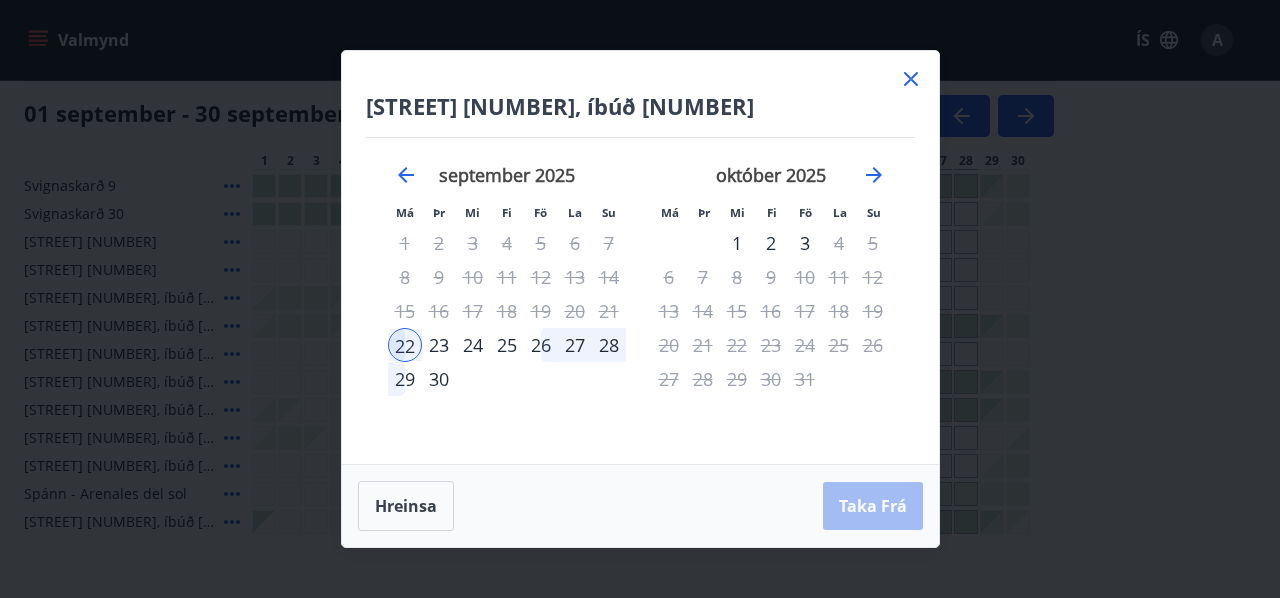 click on "27" at bounding box center [575, 345] 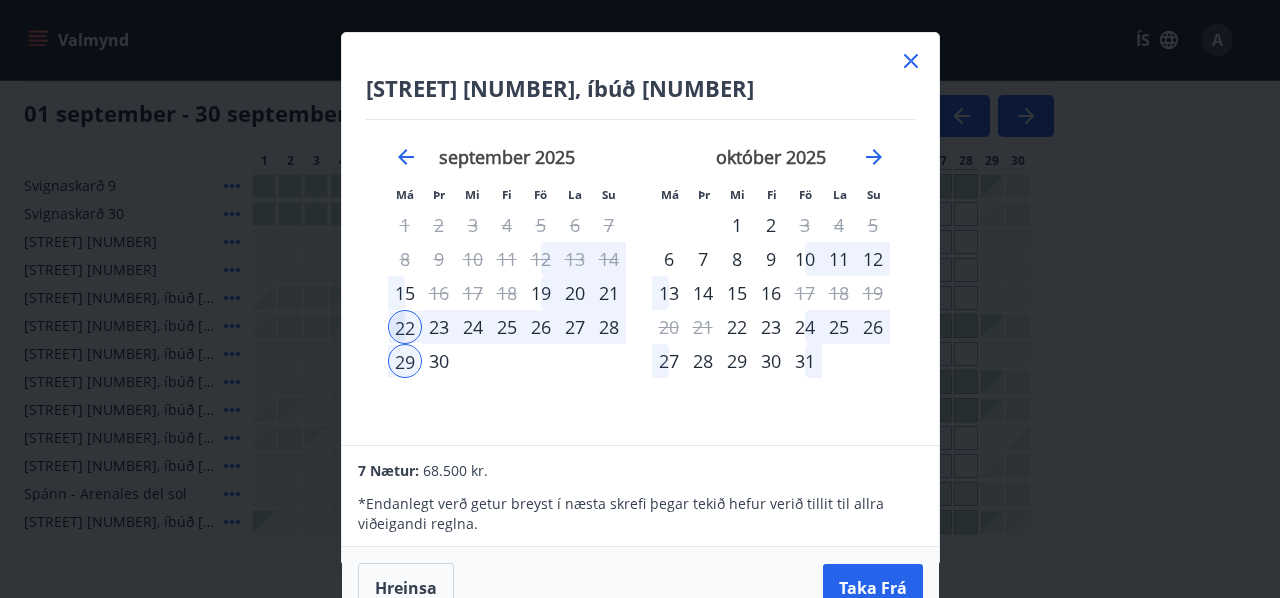 click on "27" at bounding box center [575, 327] 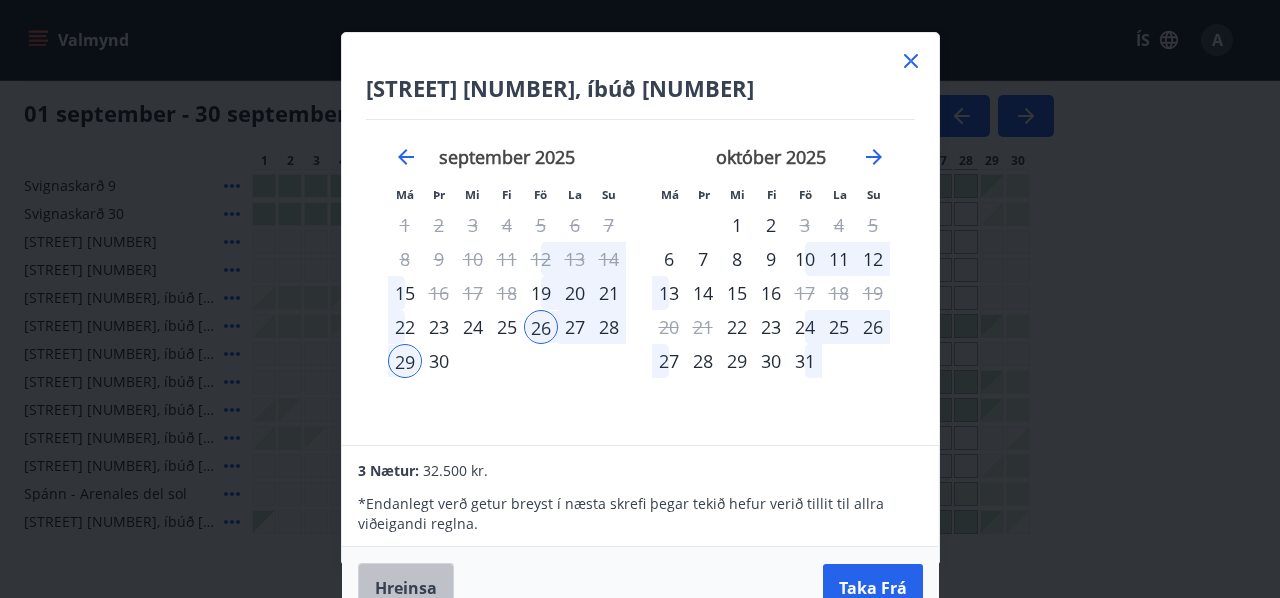 click on "Hreinsa" at bounding box center (406, 588) 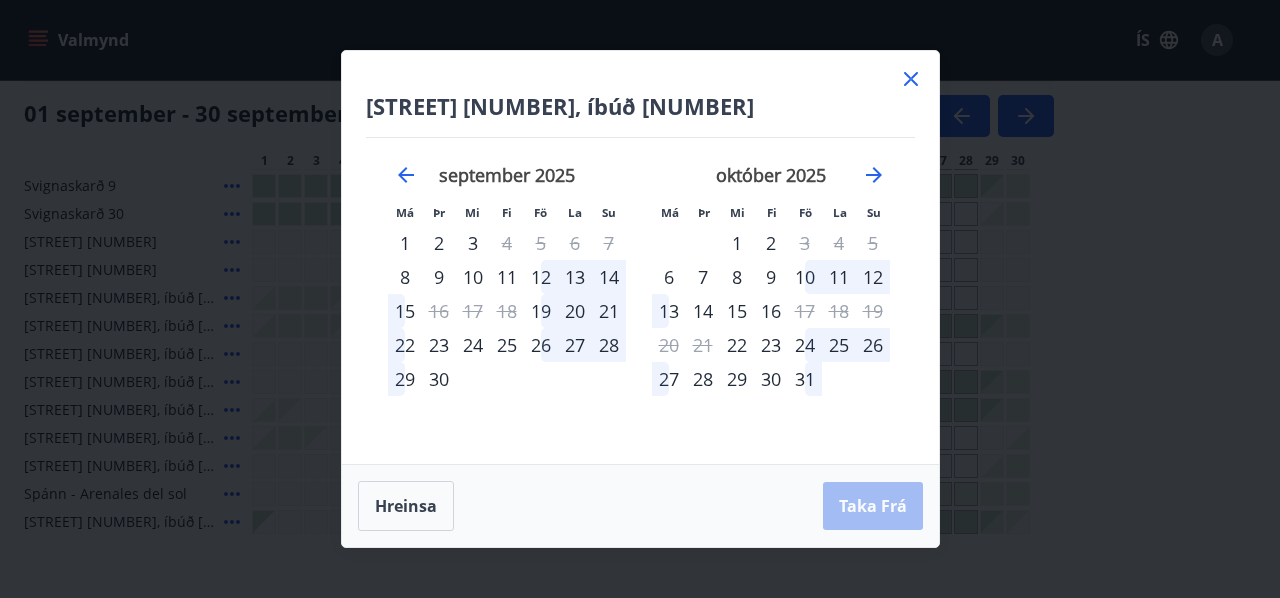 click on "[STREET] [NUMBER], íbúð [NUMBER] Má Þr Mi Fi Fö La Su Má Þr Mi Fi Fö La Su [MONTH] [YEAR] 1 2 3 4 5 6 7 8 9 10 11 12 13 14 15 16 17 18 19 20 21 22 23 24 25 26 27 28 29 30 31 [MONTH] [YEAR] 1 2 3 4 5 6 7 8 9 10 11 12 13 14 15 16 17 18 19 20 21 22 23 24 25 26 27 28 29 30 [MONTH] [YEAR] 1 2 3 4 5 6 7 8 9 10 11 12 13 14 15 16 17 18 19 20 21 22 23 24 25 26 27 28 29 30 31 [MONTH] [YEAR] 1 2 3 4 5 6 7 8 9 10 11 12 13 14 15 16 17 18 19 20 21 22 23 24 25 26 27 28 29 30 Hreinsa Taka Frá" at bounding box center (640, 299) 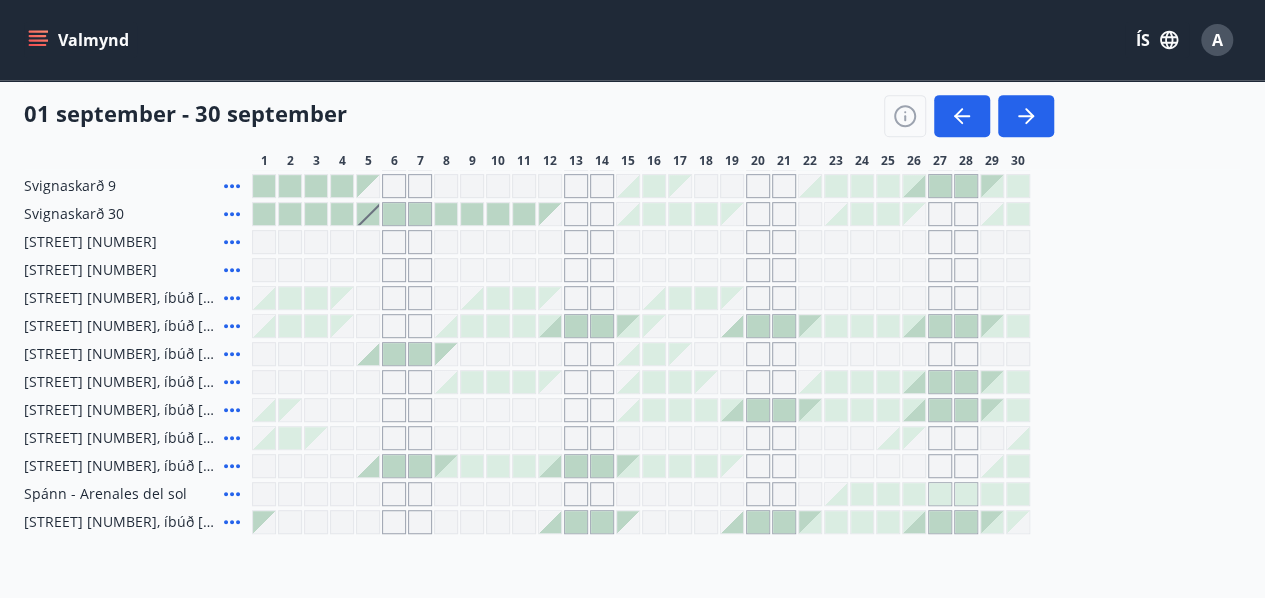 click at bounding box center (810, 410) 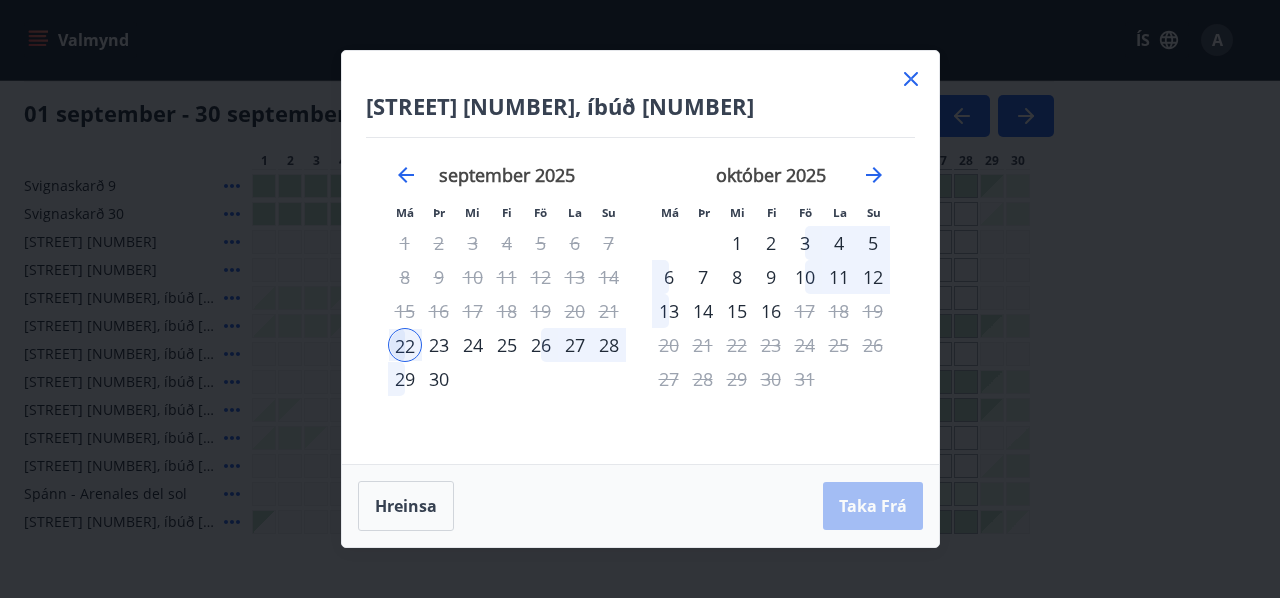 click on "26" at bounding box center [541, 345] 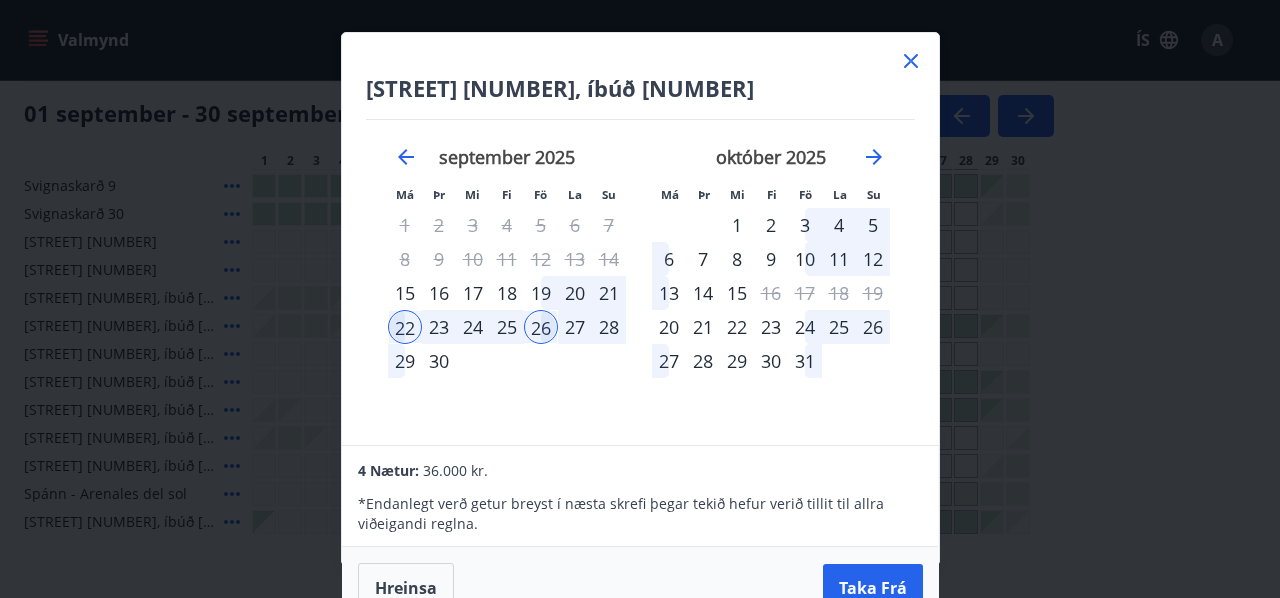 click on "Taka Frá" at bounding box center [873, 588] 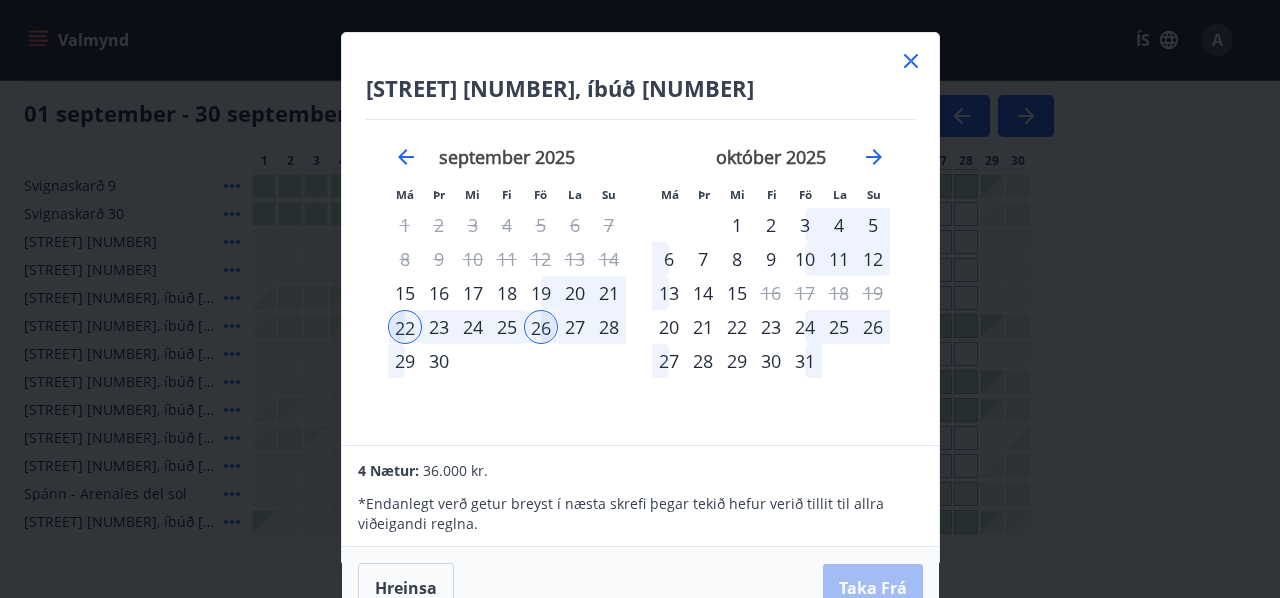 click on "Hreinsa Taka Frá" at bounding box center (640, 588) 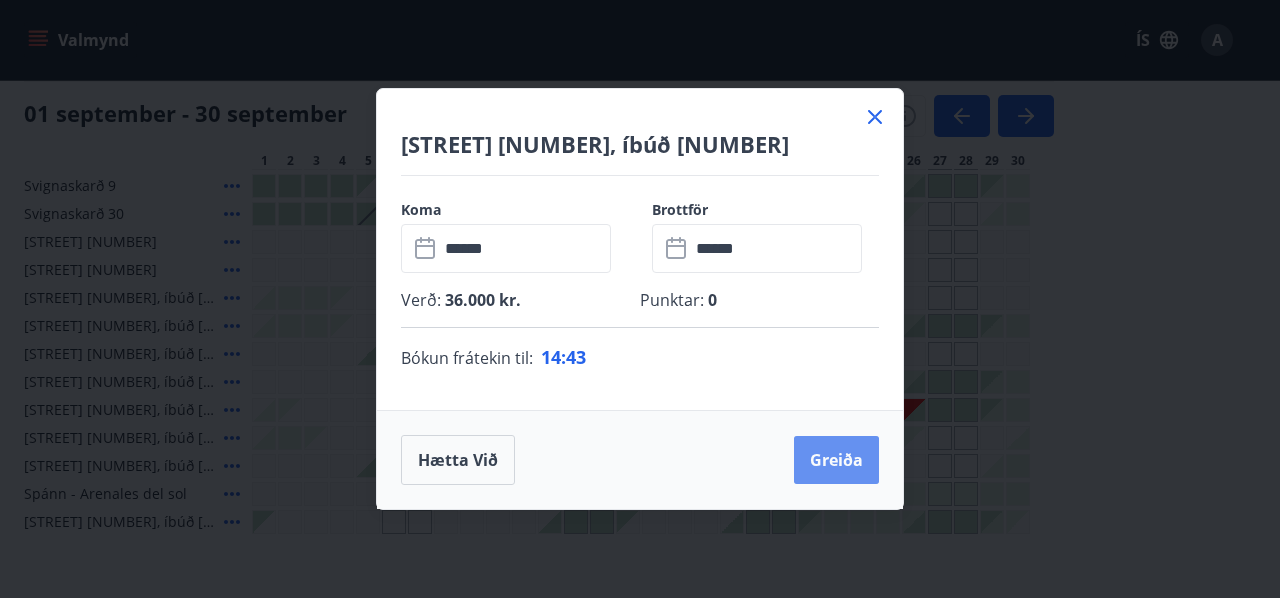 click on "Greiða" at bounding box center (836, 460) 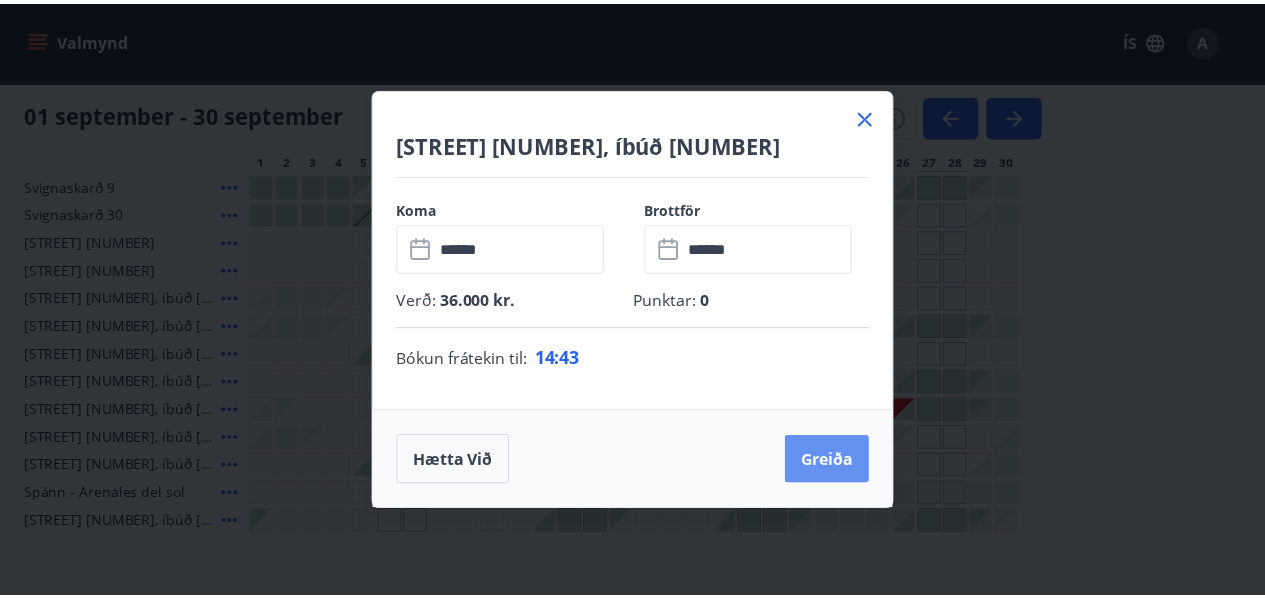 scroll, scrollTop: 2, scrollLeft: 0, axis: vertical 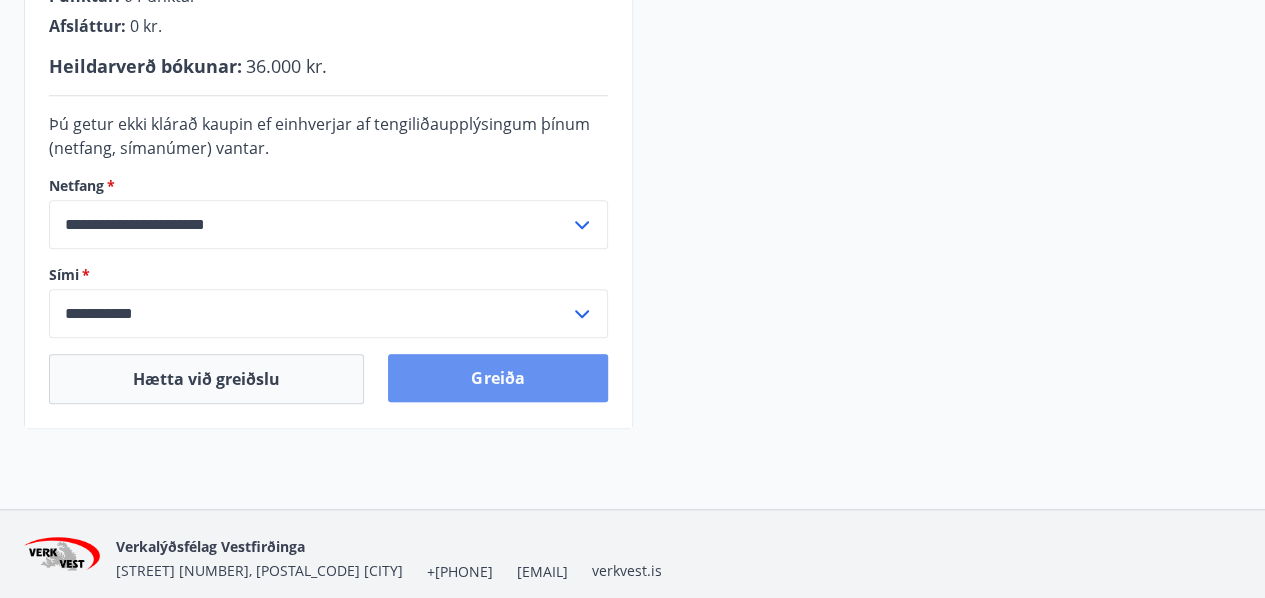 click on "Greiða" at bounding box center [497, 378] 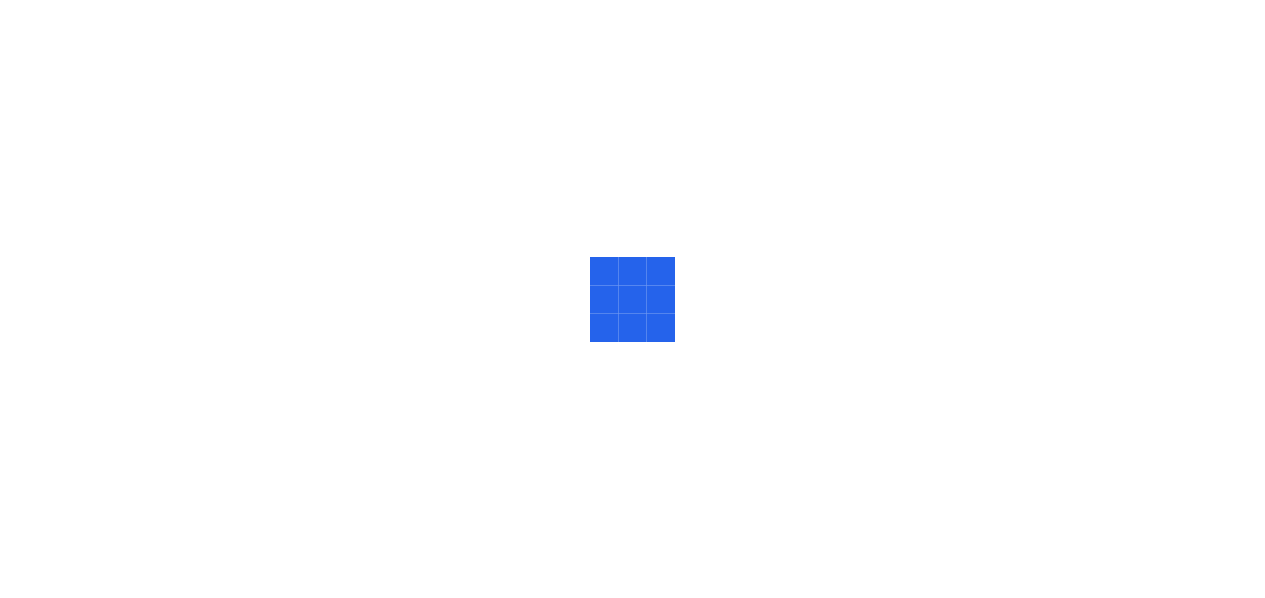 scroll, scrollTop: 0, scrollLeft: 0, axis: both 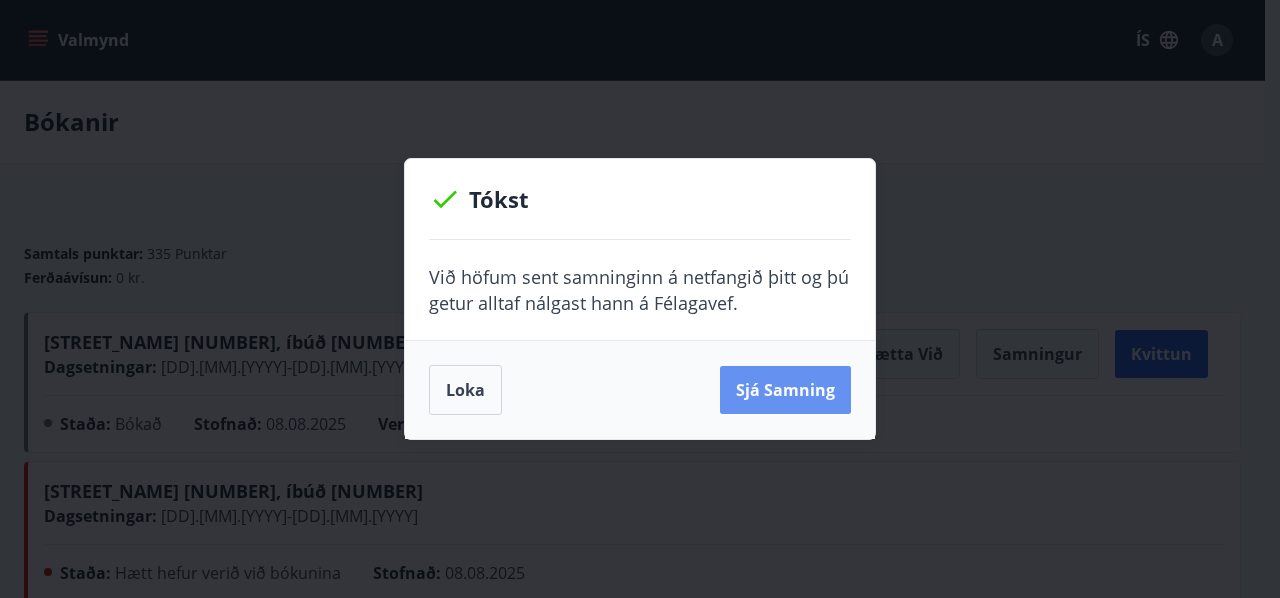 click on "Sjá samning" at bounding box center (785, 390) 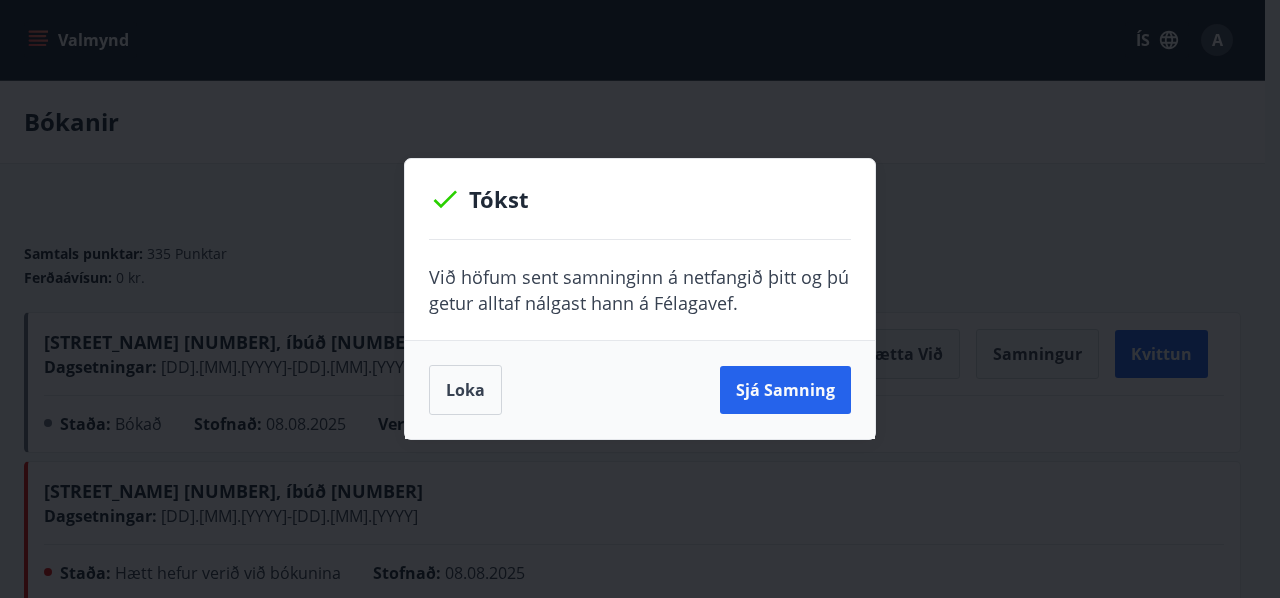 click at bounding box center (1265, 583) 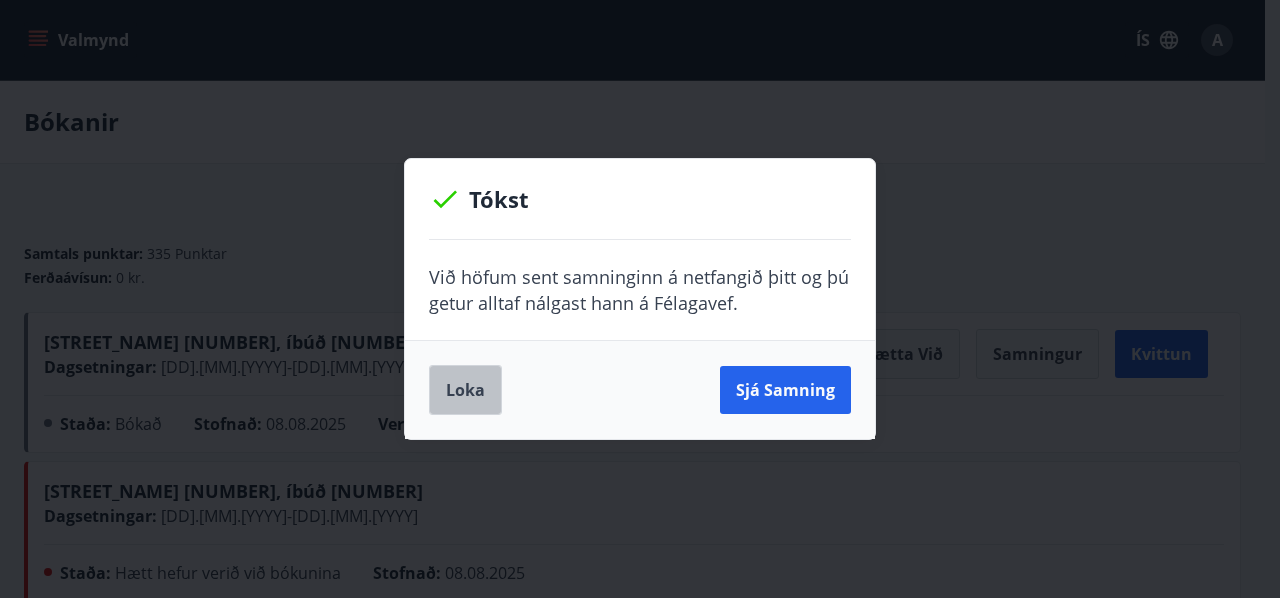 click on "Loka" at bounding box center [465, 390] 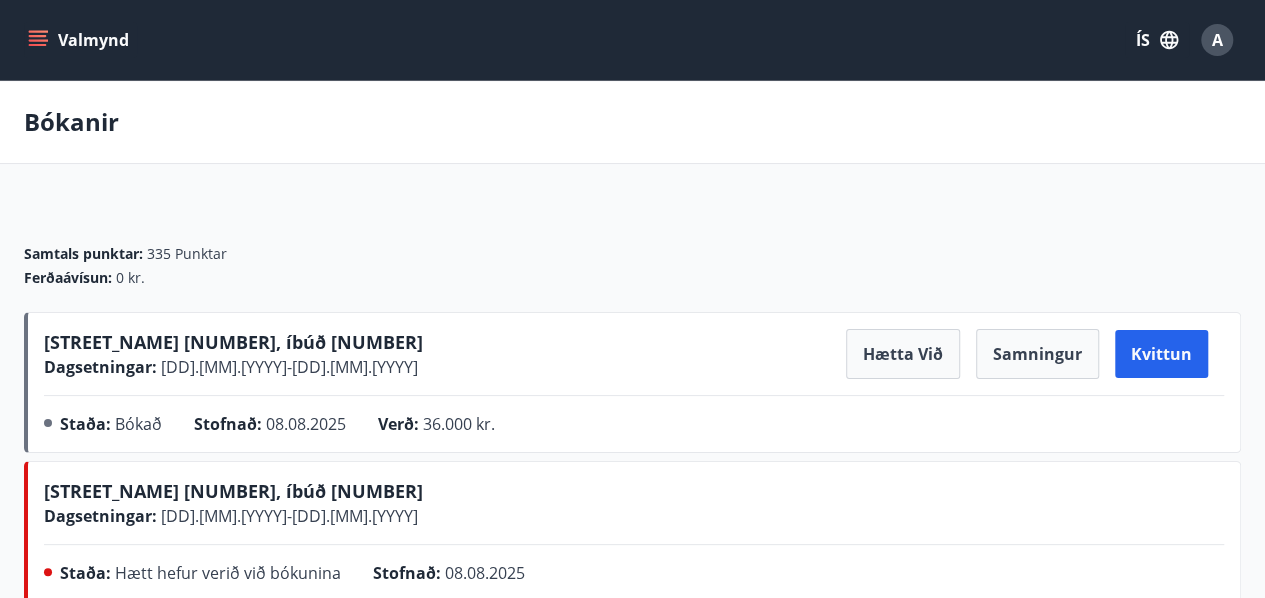 click on "Valmynd" at bounding box center (80, 40) 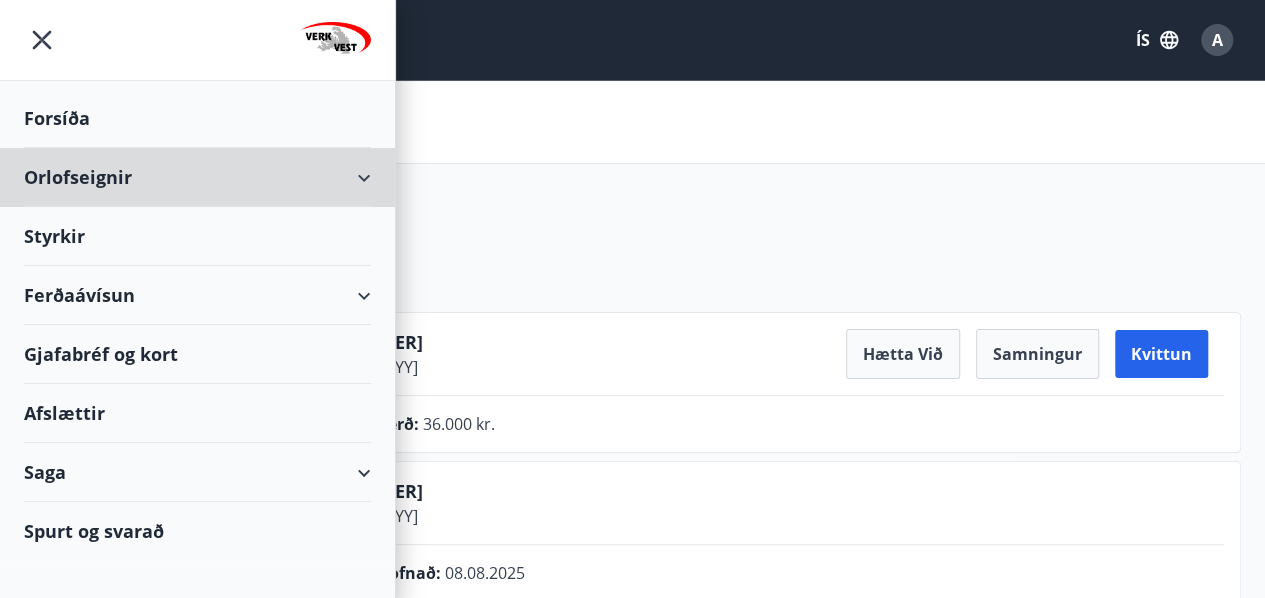 click on "Orlofseignir" at bounding box center [197, 177] 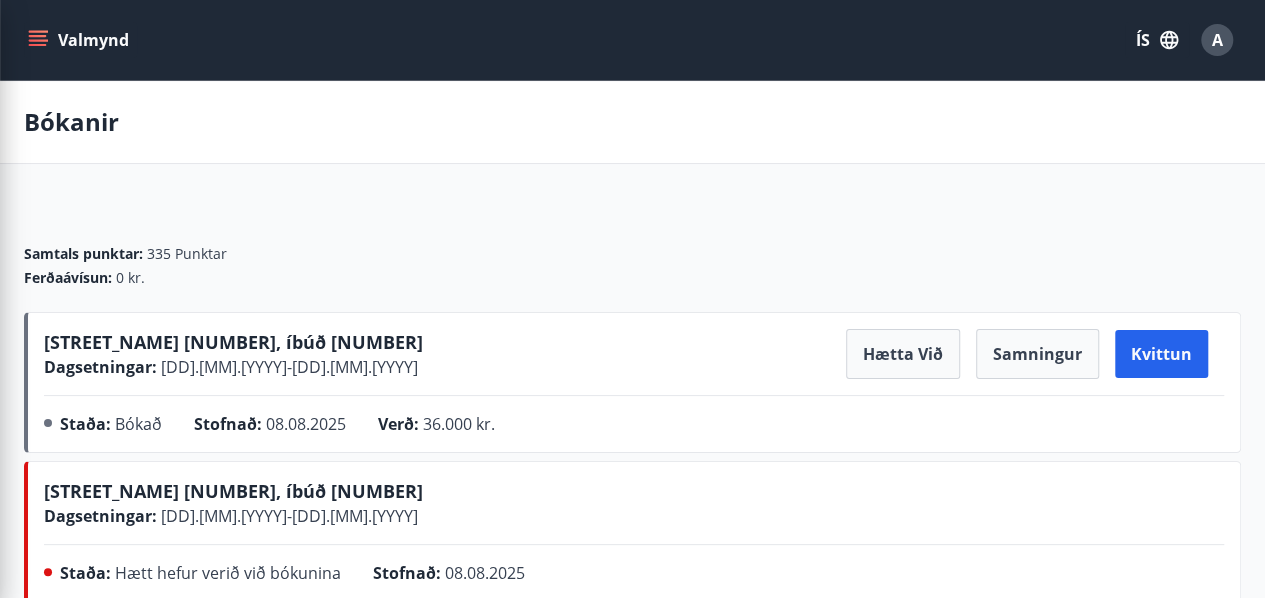 click on "Bókanir Samtals punktar : 335   Punktar Ferðaávísun : 0 kr. Sunnusmári 18, íbúð 308 Dagsetningar : 22.09.2025  -  26.09.2025 Hætta við Samningur Kvittun Staða : Bókað Stofnað : 08.08.2025 Verð : 36.000 kr. Sunnusmári 18, íbúð 308 Dagsetningar : 23.09.2025  -  26.09.2025 Staða : Hætt hefur verið við bókunina Stofnað : 08.08.2025 Svignaskarð 9 Dagsetningar : 13.06.2025  -  20.06.2025 Samningur Kvittun Staða : Bókað Stofnað : 21.04.2025 Verð : 36.000 kr. Flýtileiðir Inneign Umsóknarsaga Skilagreinar Ferðaávísun Punktar Umsóknir" at bounding box center (632, 569) 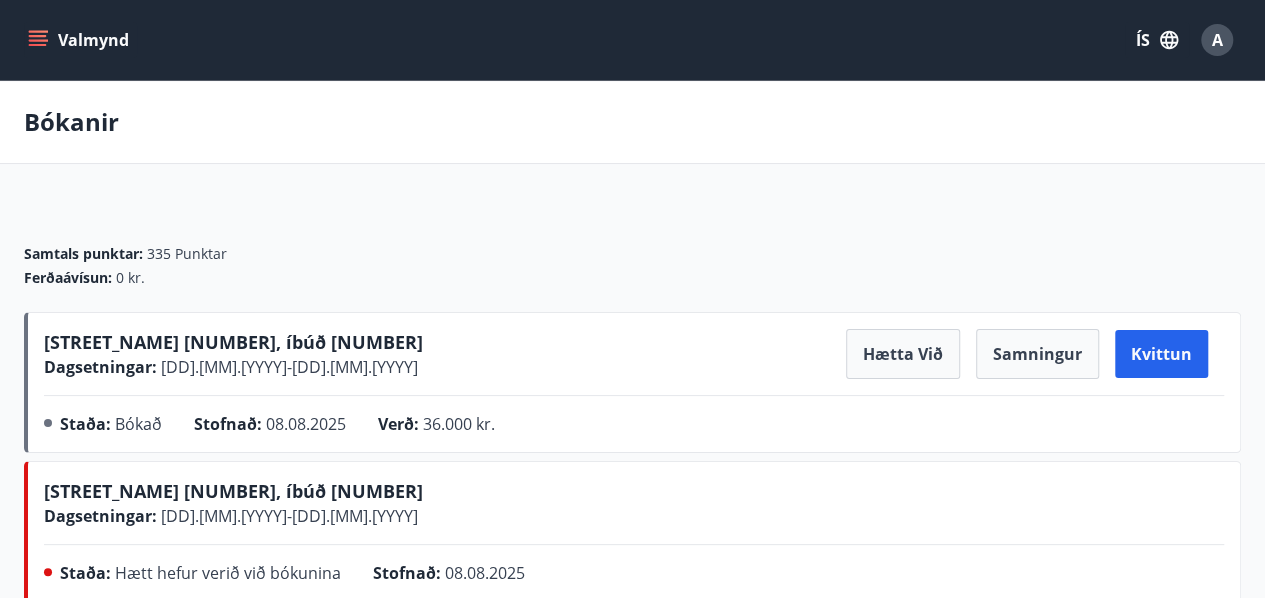 click on "Valmynd" at bounding box center (80, 40) 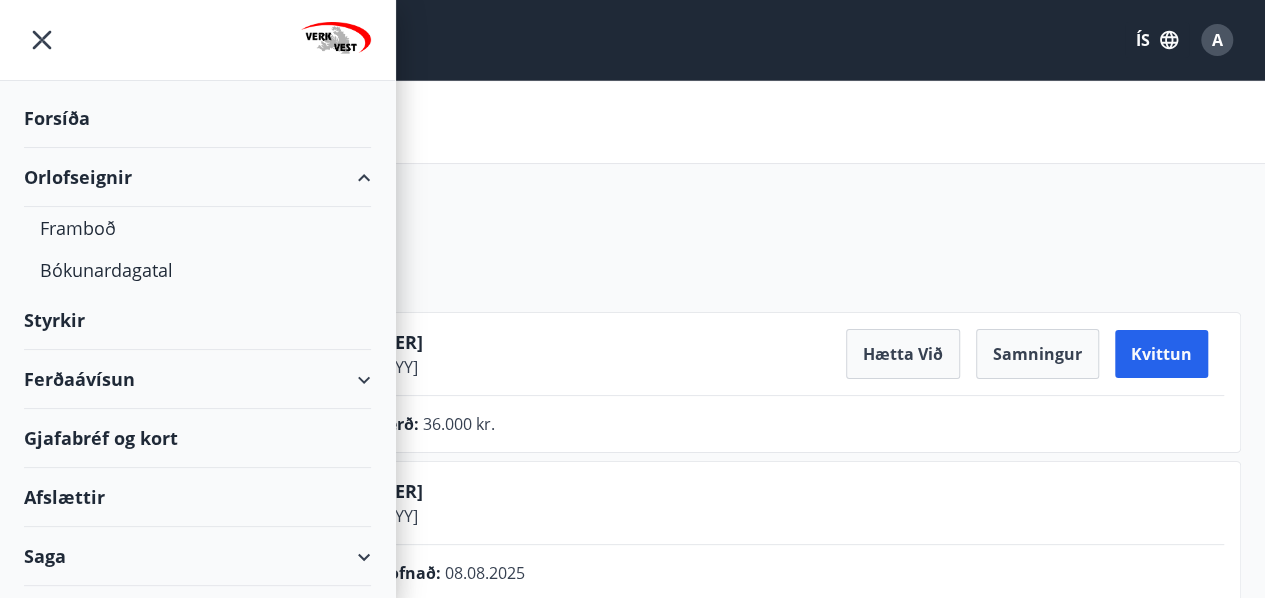 click on "Orlofseignir" at bounding box center (197, 177) 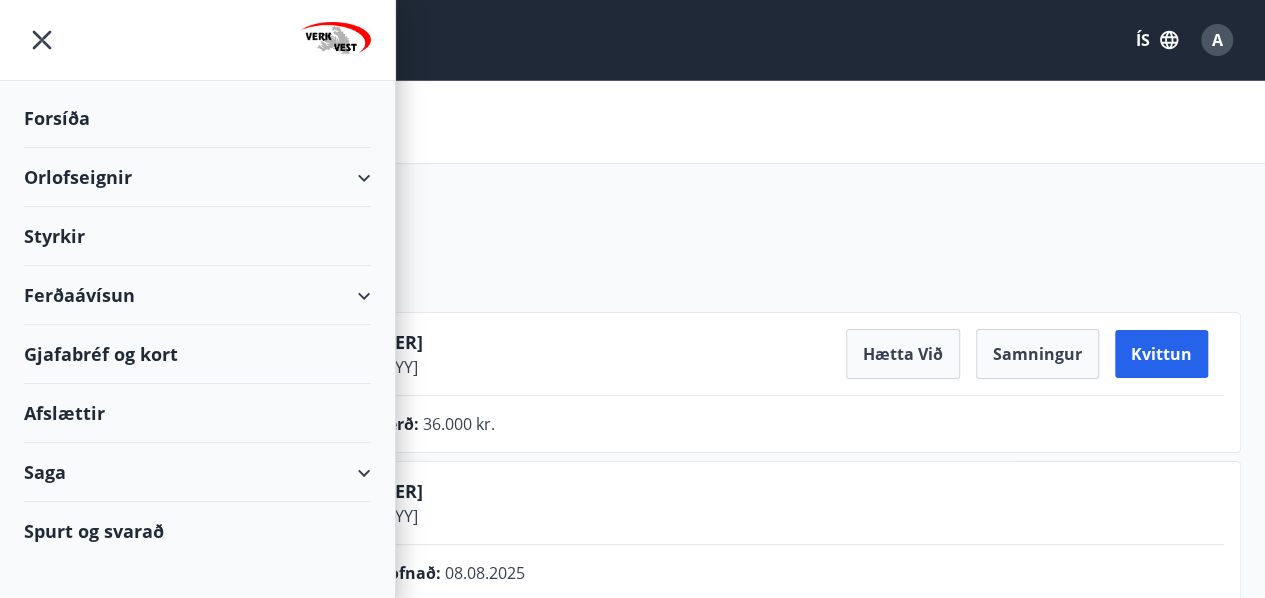 click on "Orlofseignir" at bounding box center (197, 177) 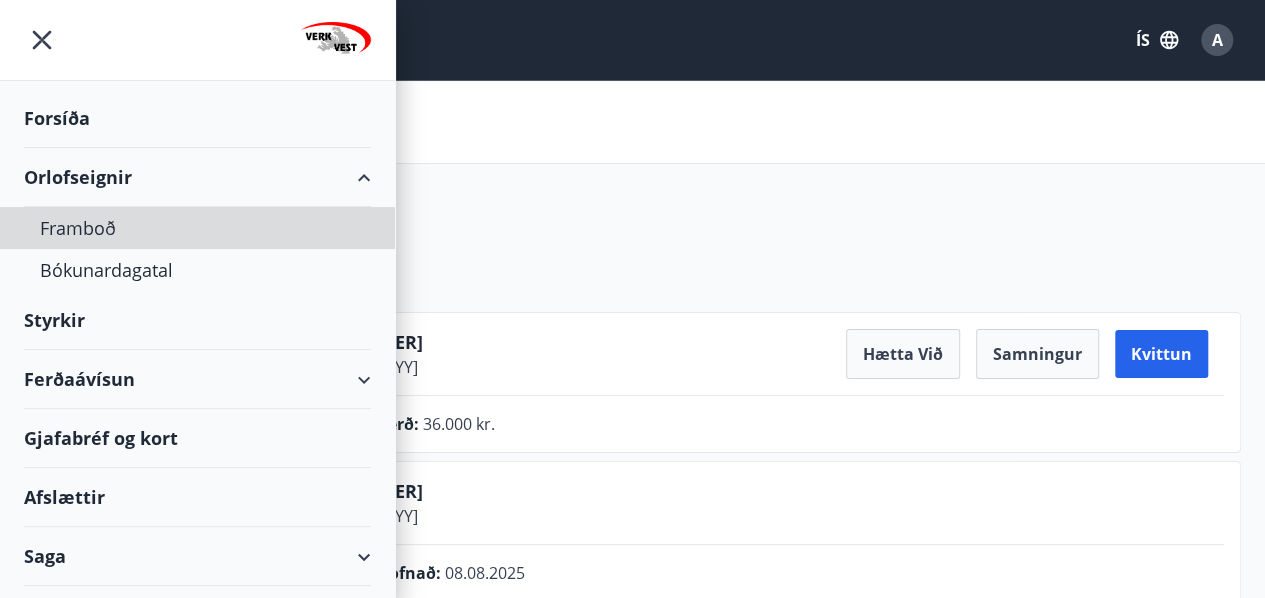 click on "Framboð" at bounding box center (197, 228) 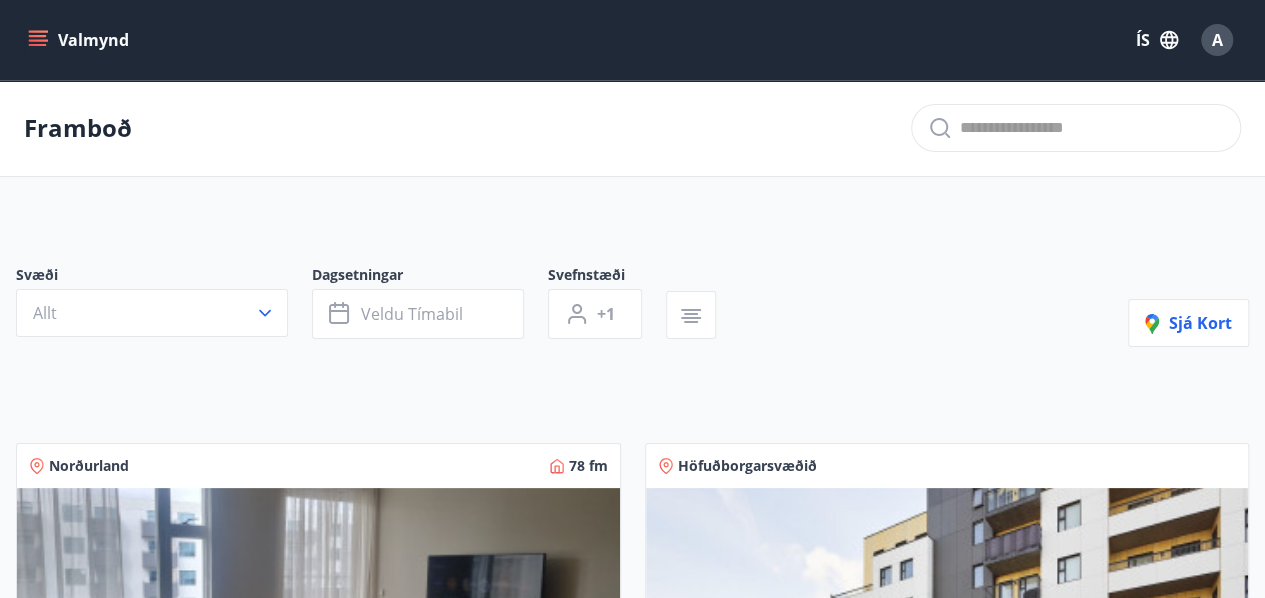 click 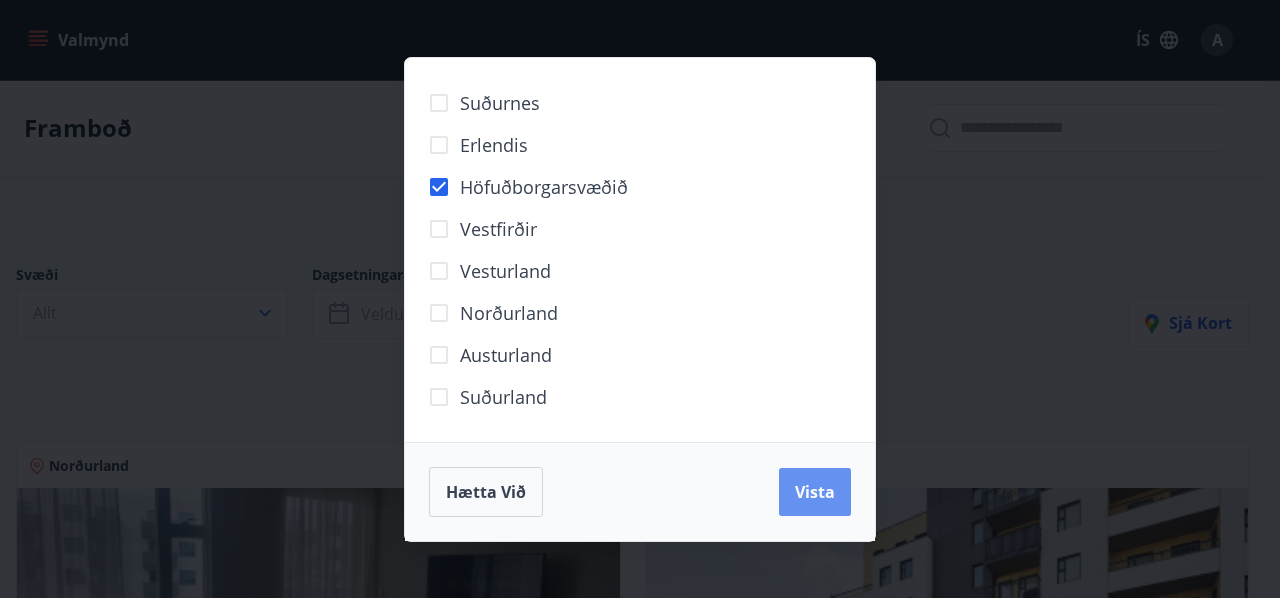 click on "Vista" at bounding box center (815, 492) 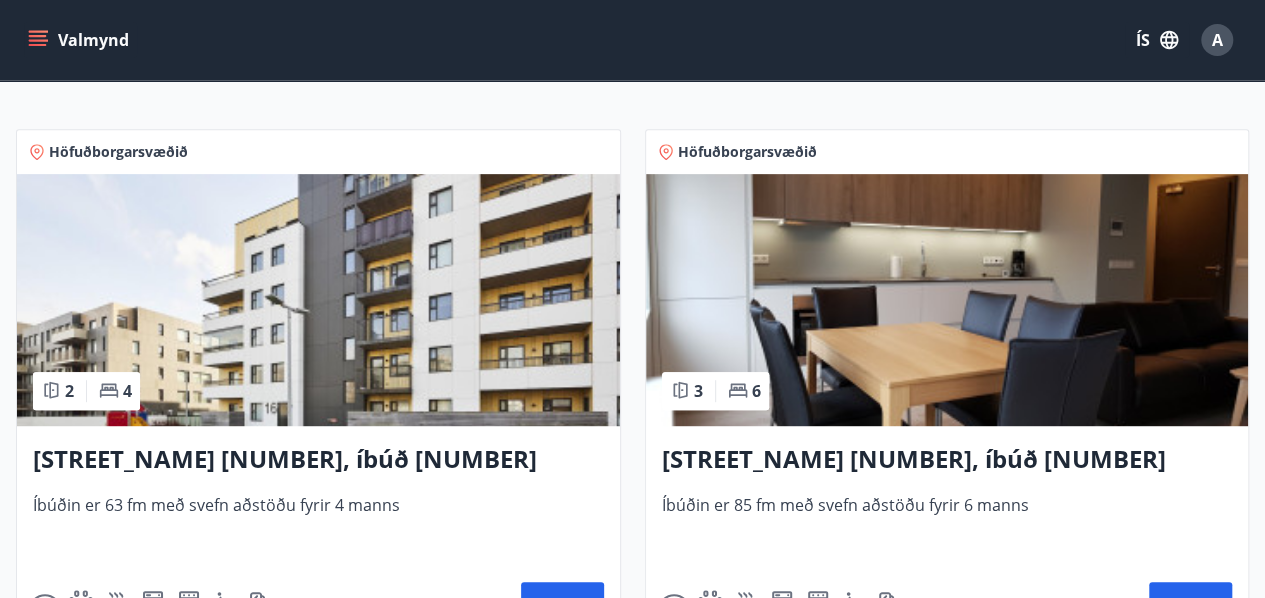 scroll, scrollTop: 366, scrollLeft: 0, axis: vertical 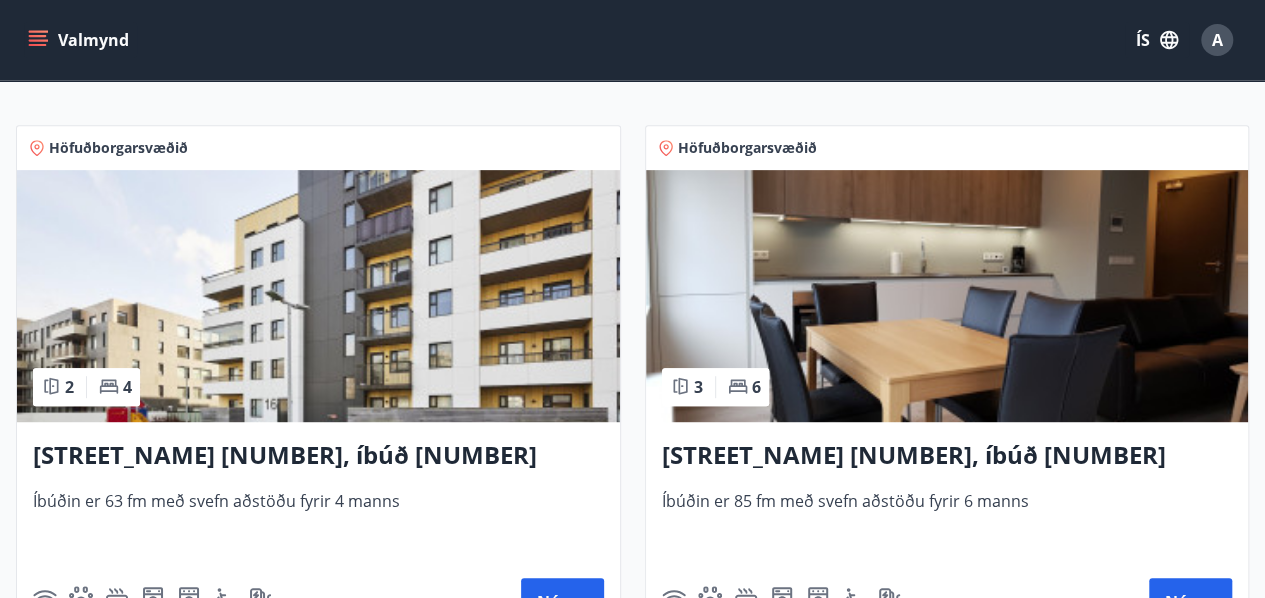 click at bounding box center (947, 296) 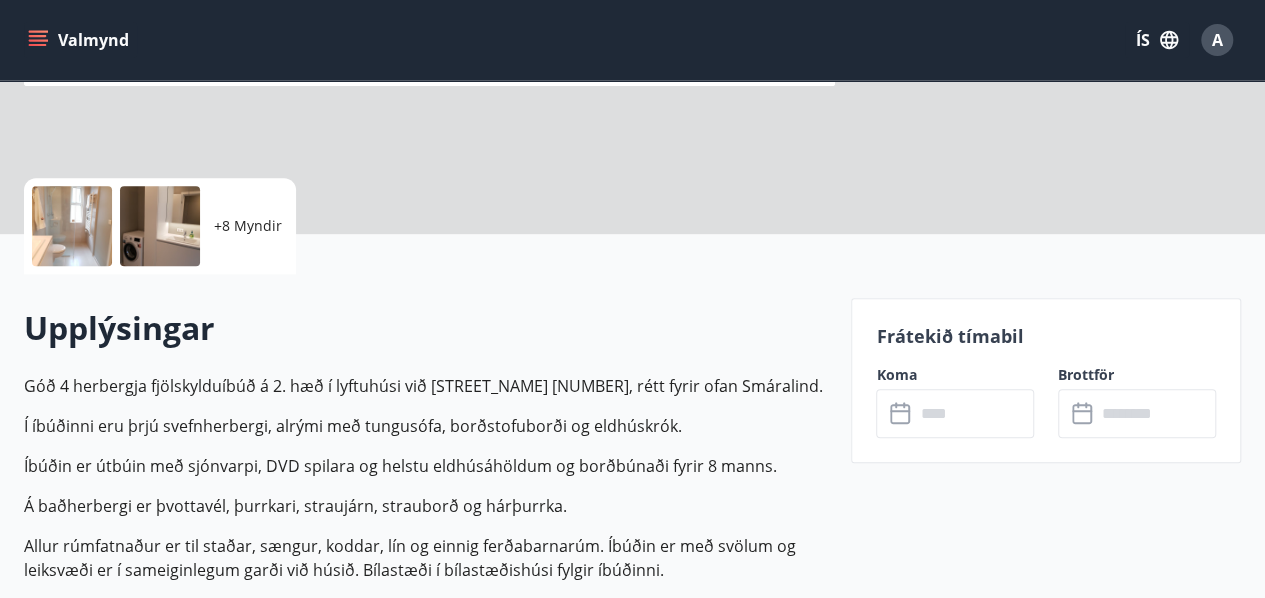scroll, scrollTop: 0, scrollLeft: 0, axis: both 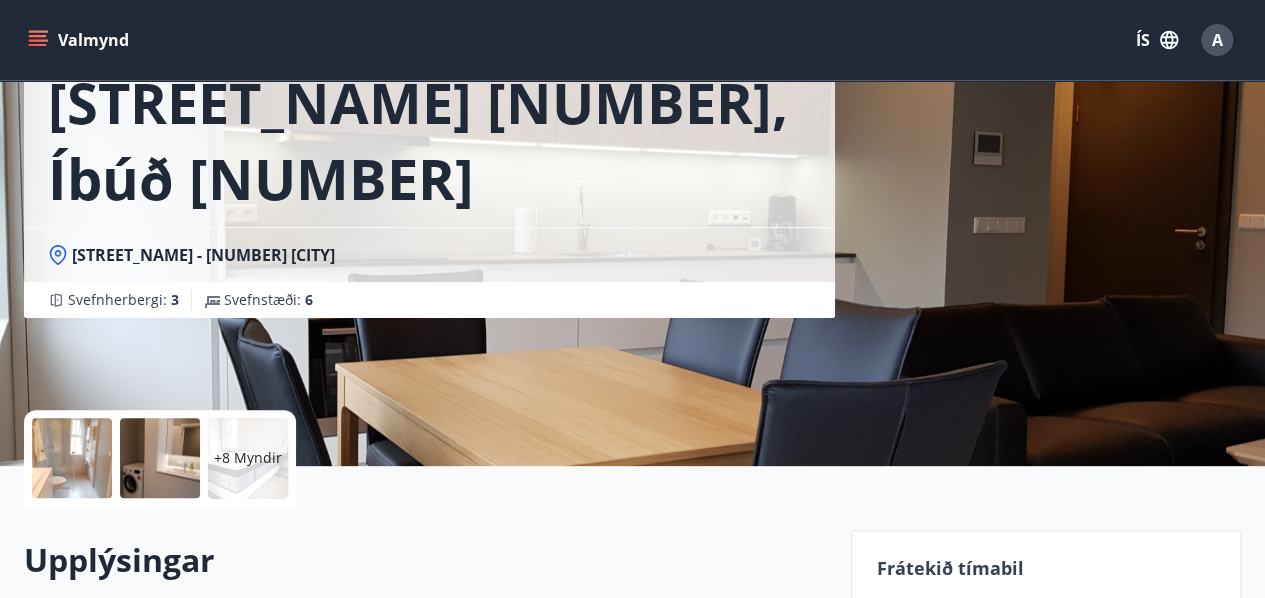 click at bounding box center [72, 458] 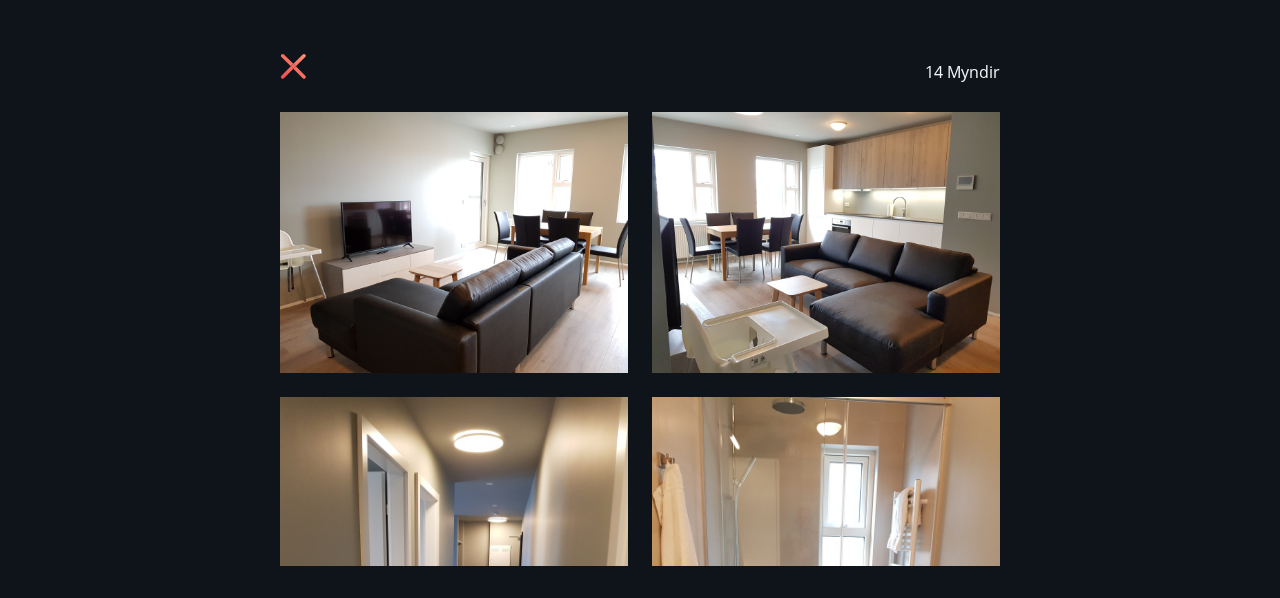 click at bounding box center (454, 242) 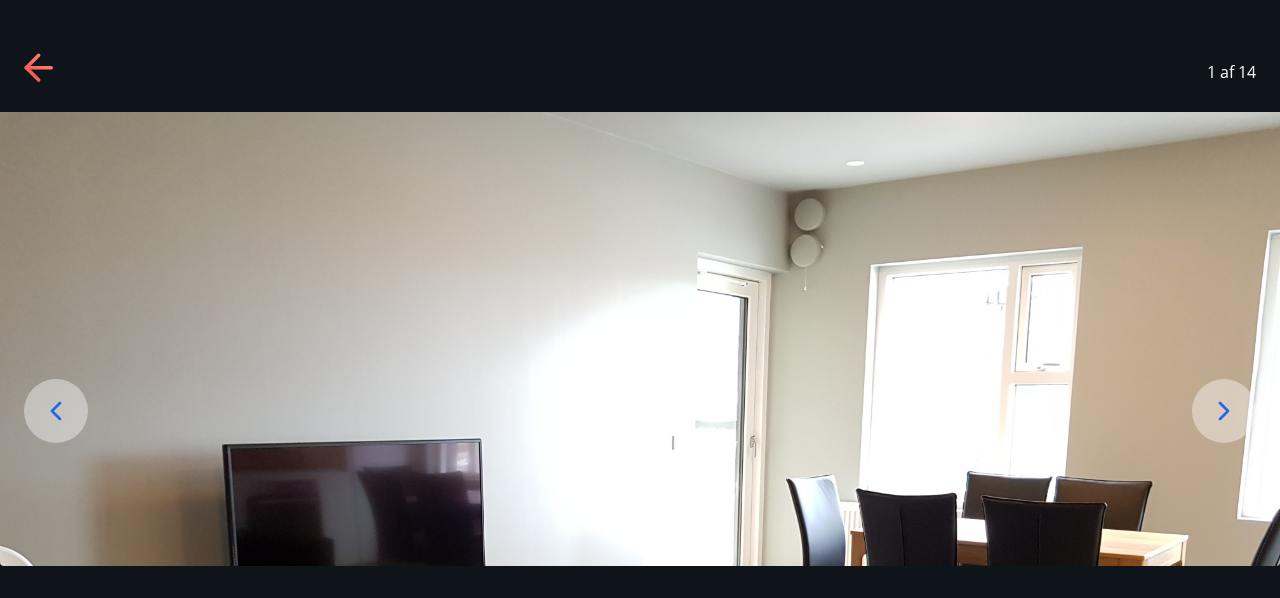 click at bounding box center [640, 592] 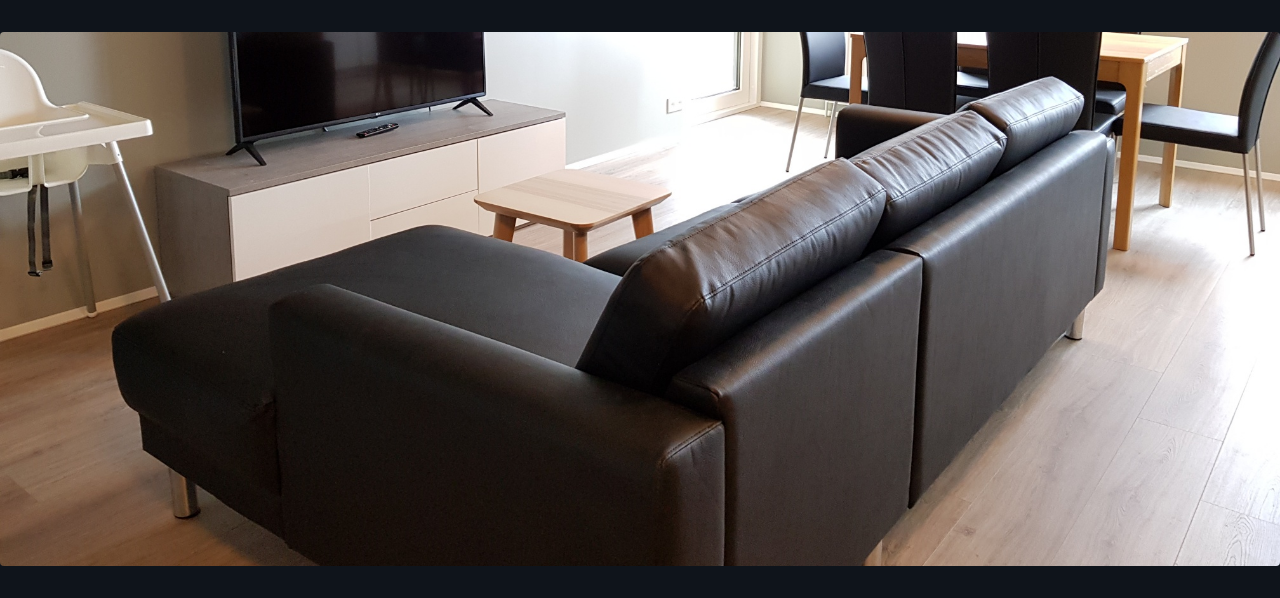 scroll, scrollTop: 506, scrollLeft: 0, axis: vertical 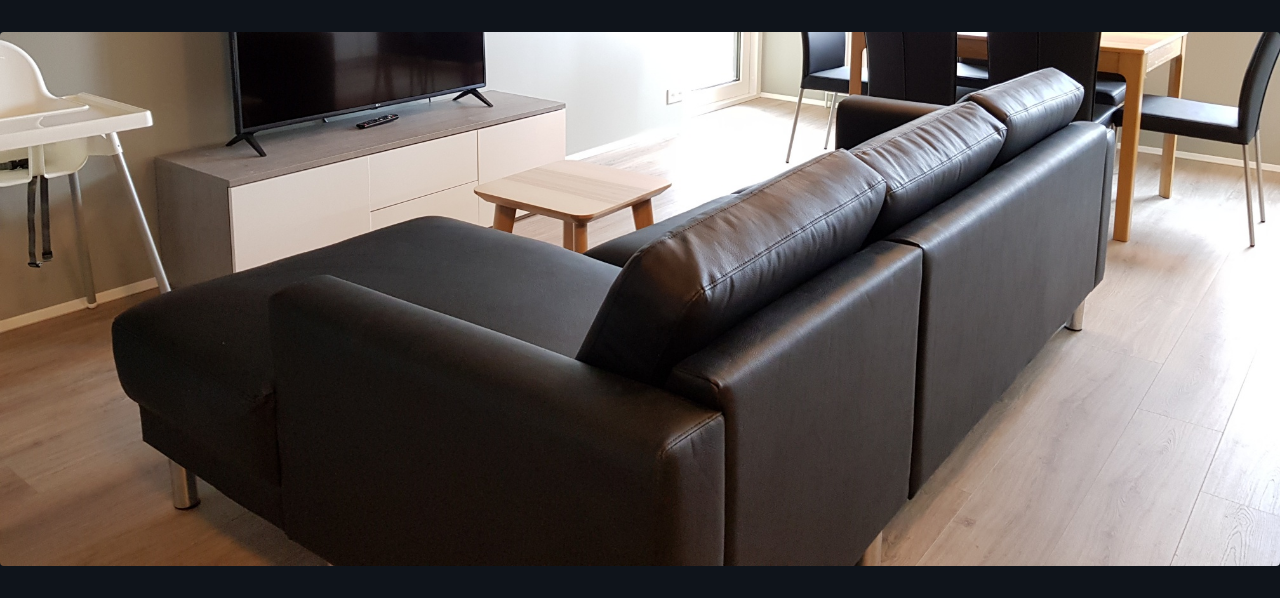 click at bounding box center [640, 86] 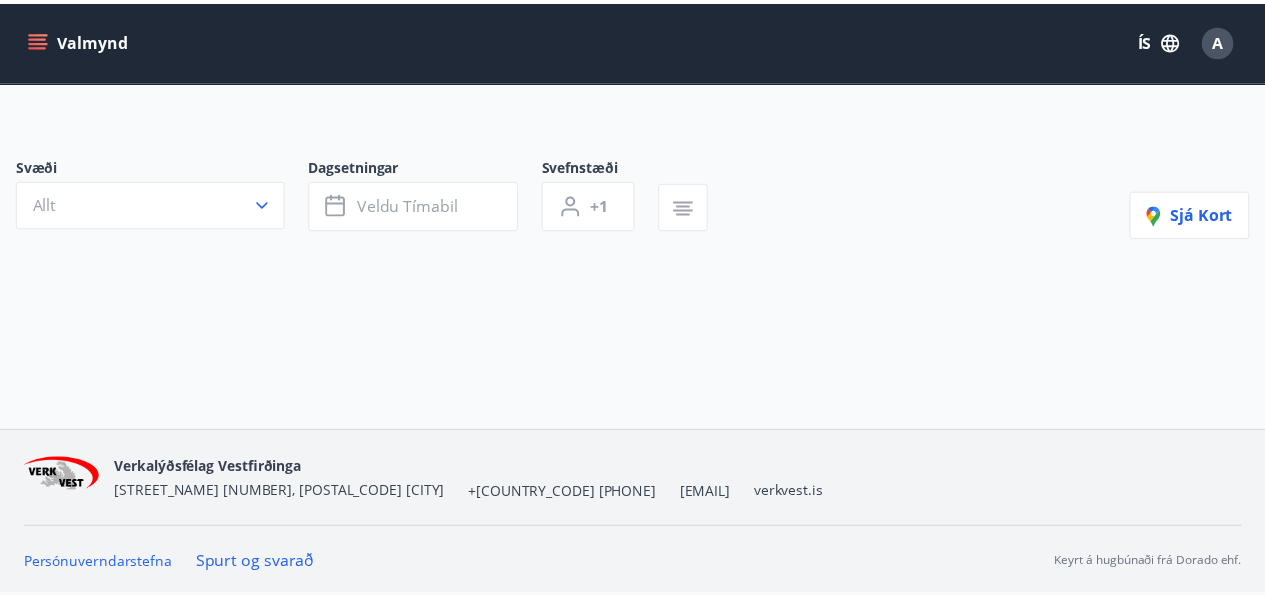 scroll, scrollTop: 0, scrollLeft: 0, axis: both 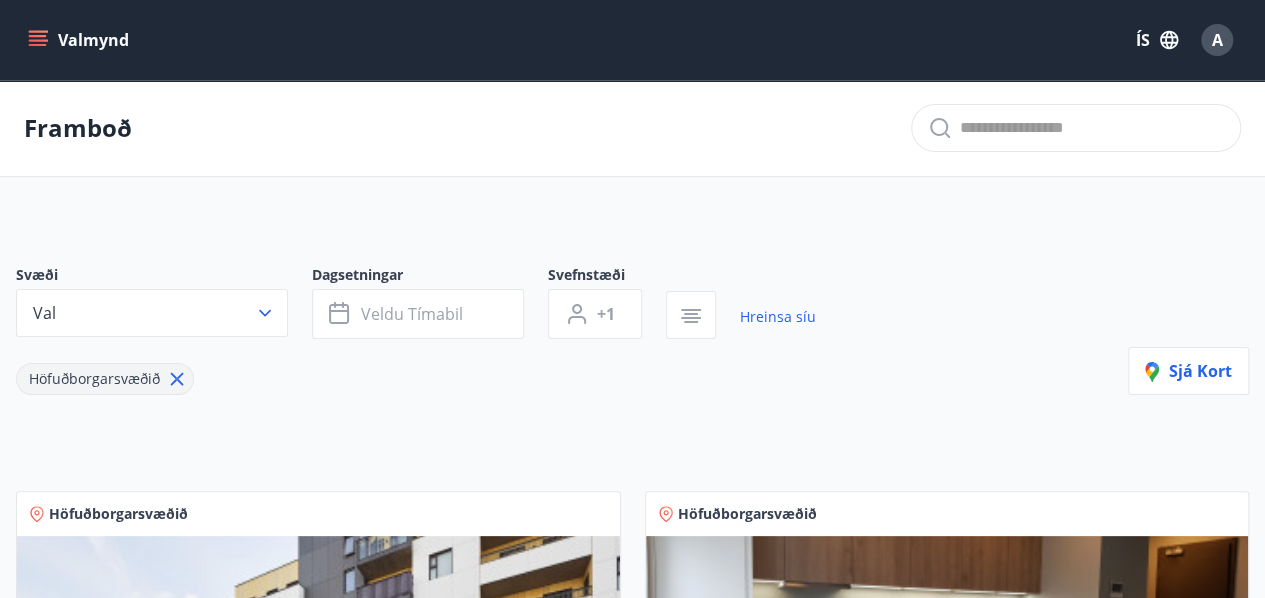 click on "Valmynd" at bounding box center [80, 40] 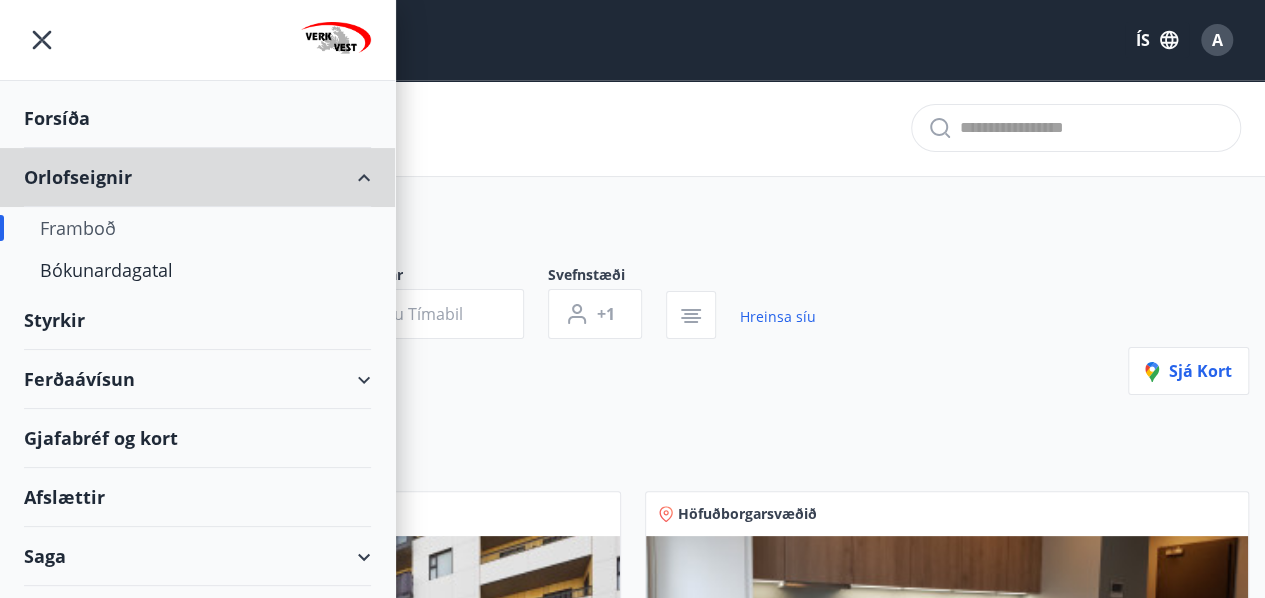 click on "Orlofseignir" at bounding box center (197, 177) 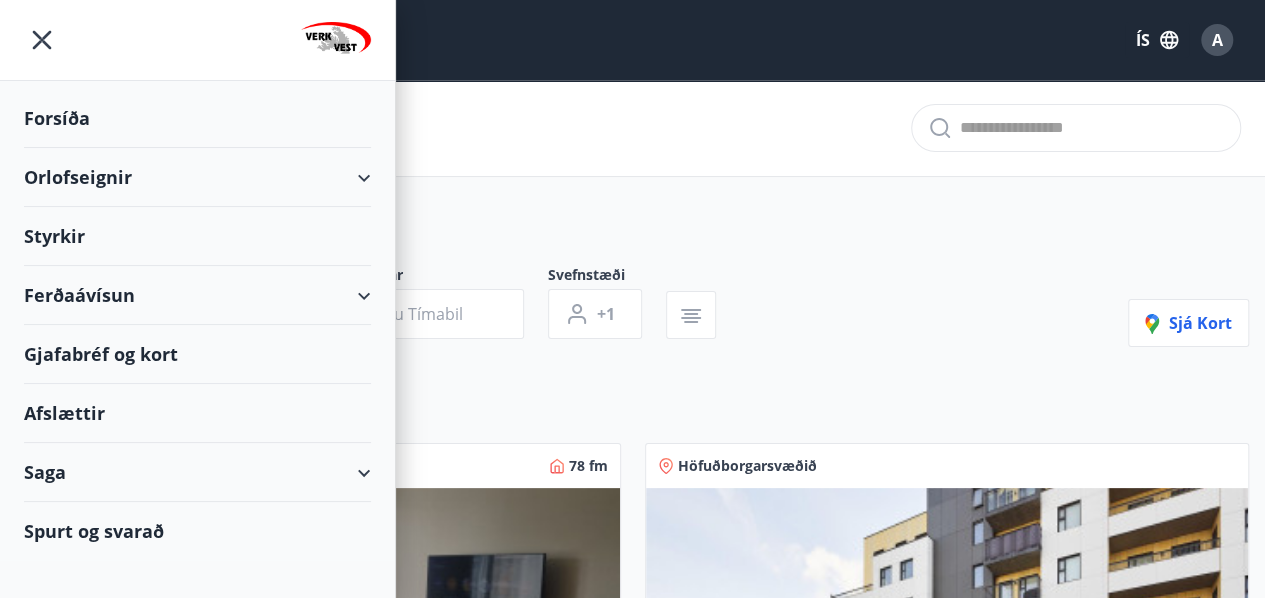 click on "Orlofseignir" at bounding box center (197, 177) 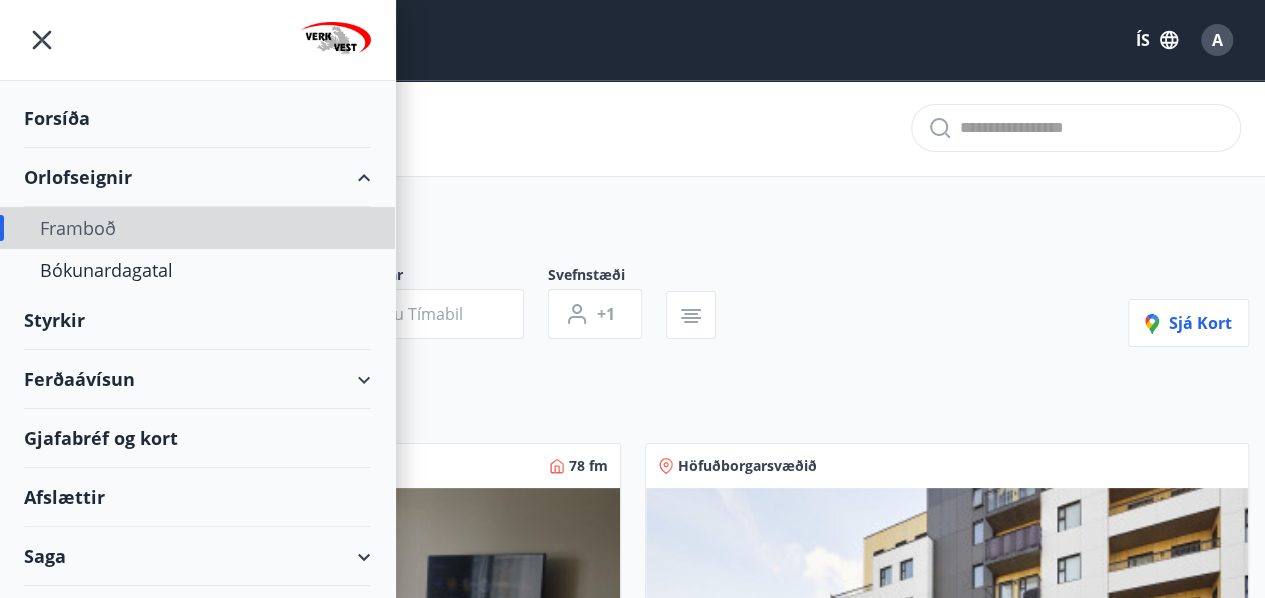 click on "Framboð" at bounding box center (197, 228) 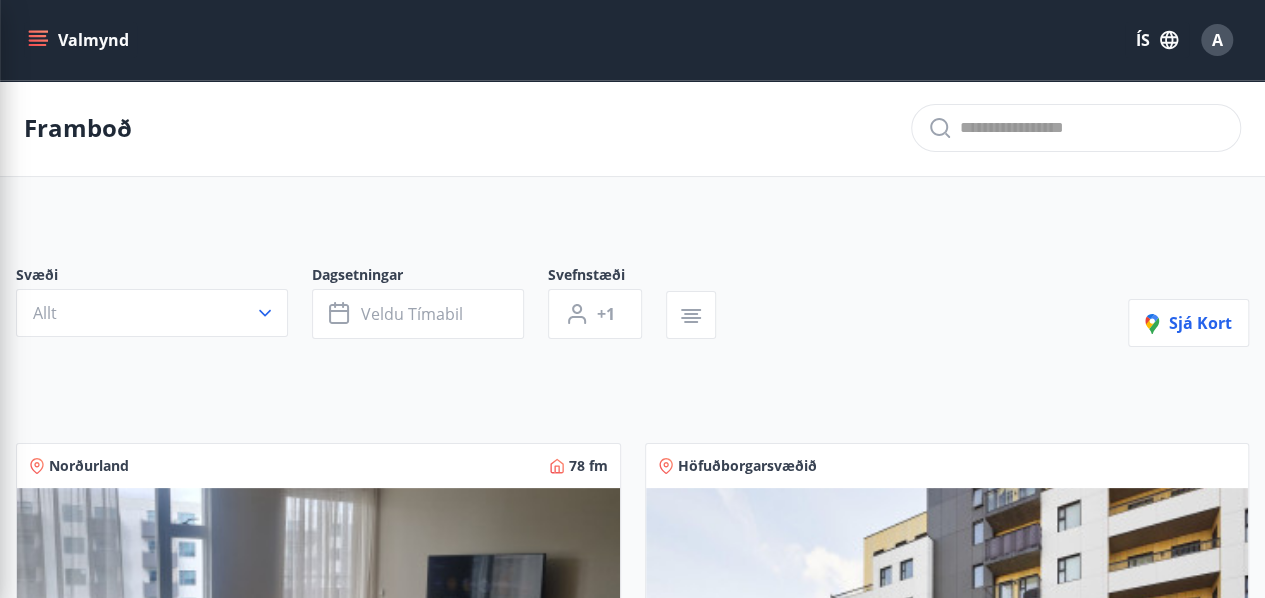 click on "Framboð Svæði Allt Dagsetningar Veldu tímabil Svefnstæði +1 Sjá kort Norðurland 78   fm 3 6 Gudmannshagi 1, íbúð 303 Íbúðin er 78 fm með svefn aðstöðu fyrir 6 til 7 manns Nánar Höfuðborgarsvæðið 2 4 Sunnusmári 18, íbúð 405 Íbúðin er 63 fm með svefn aðstöðu fyrir 4 manns Nánar Höfuðborgarsvæðið 3 6 Sunnusmári 18, íbúð 308 Íbúðin er 85 fm með svefn aðstöðu fyrir 6 manns Nánar Höfuðborgarsvæðið 2 4 Sunnusmári 16, íbúð 502 Íbúðin er 77 fm með svefn aðstöðu fyrir 4 manns Nánar Höfuðborgarsvæðið 3 6 Sunnusmári 16, íbúð 202 Íbúðin er 85 fm með svefn aðstöðu fyrir 6 manns Nánar Vesturland 3 7 Svignaskarð 9 Húsið er 67 fm með svefn aðstöðu fyrir 7 manns Nánar Vesturland 3 7 Svignaskarð 30 Húsið er 72 fm með svefn aðstöðu fyrir 7 manns Nánar Erlendis 2 6 Spánn - Arenales del sol Íbúðin er 69 fm með svefn aðstöðu fyrir 6 manns Nánar Höfuðborgarsvæðið 3 6 Sunnusmári 18, íbúð 408 Nánar 2 4 Nánar 3 6 2" at bounding box center (632, 3238) 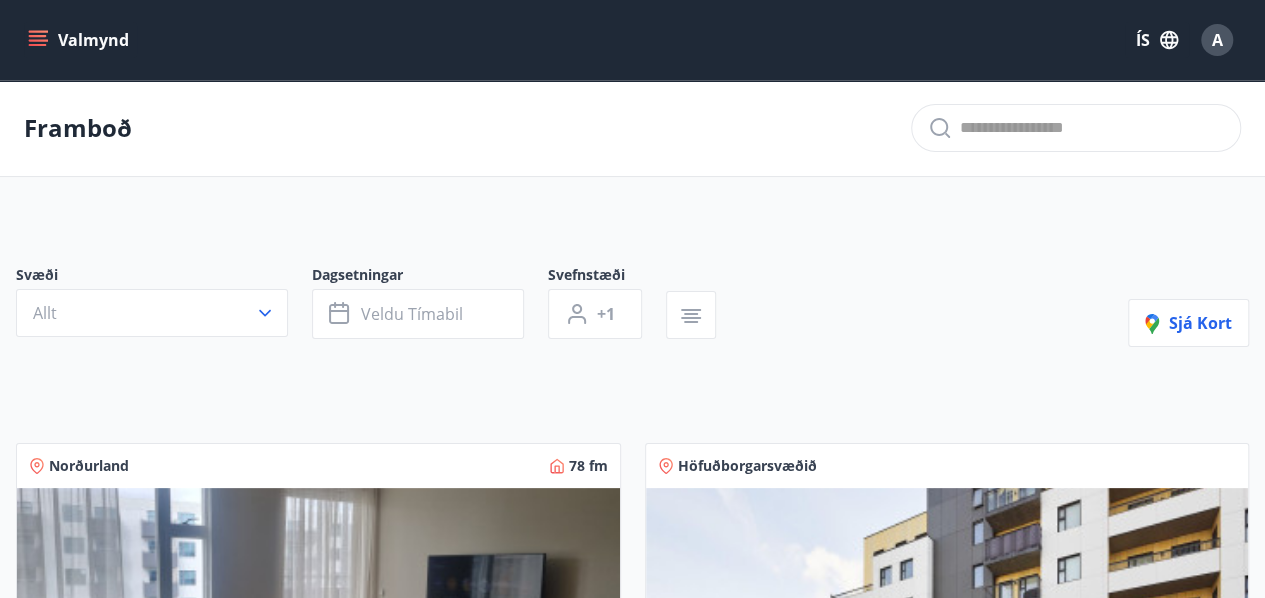 click on "Framboð" at bounding box center (632, 128) 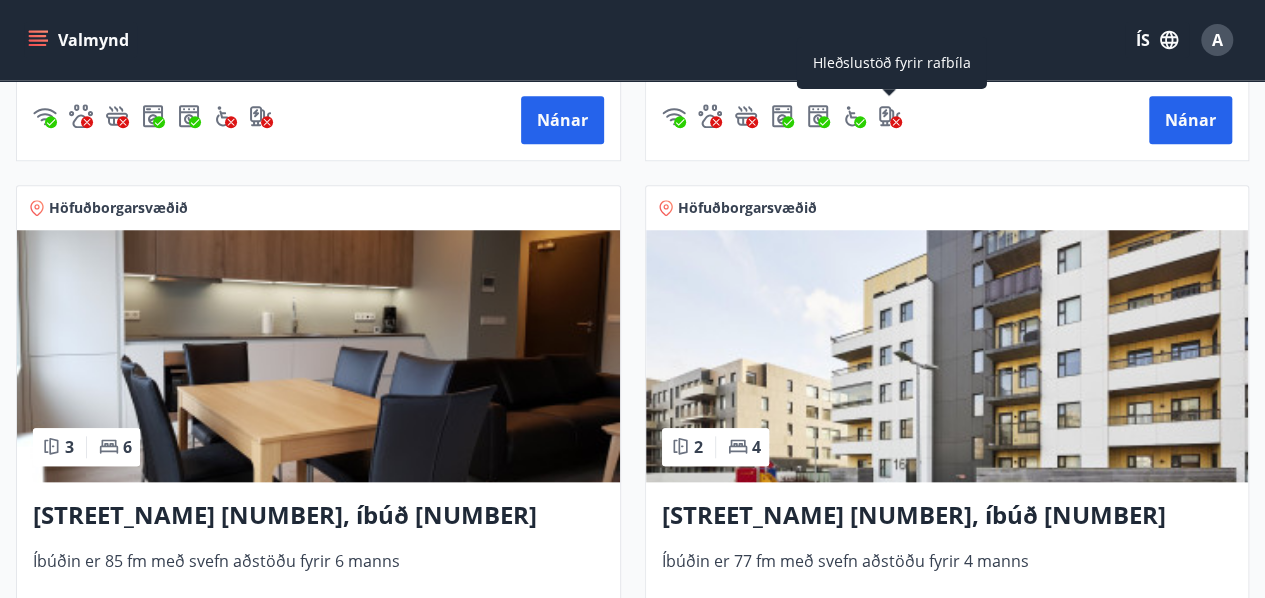 scroll, scrollTop: 840, scrollLeft: 0, axis: vertical 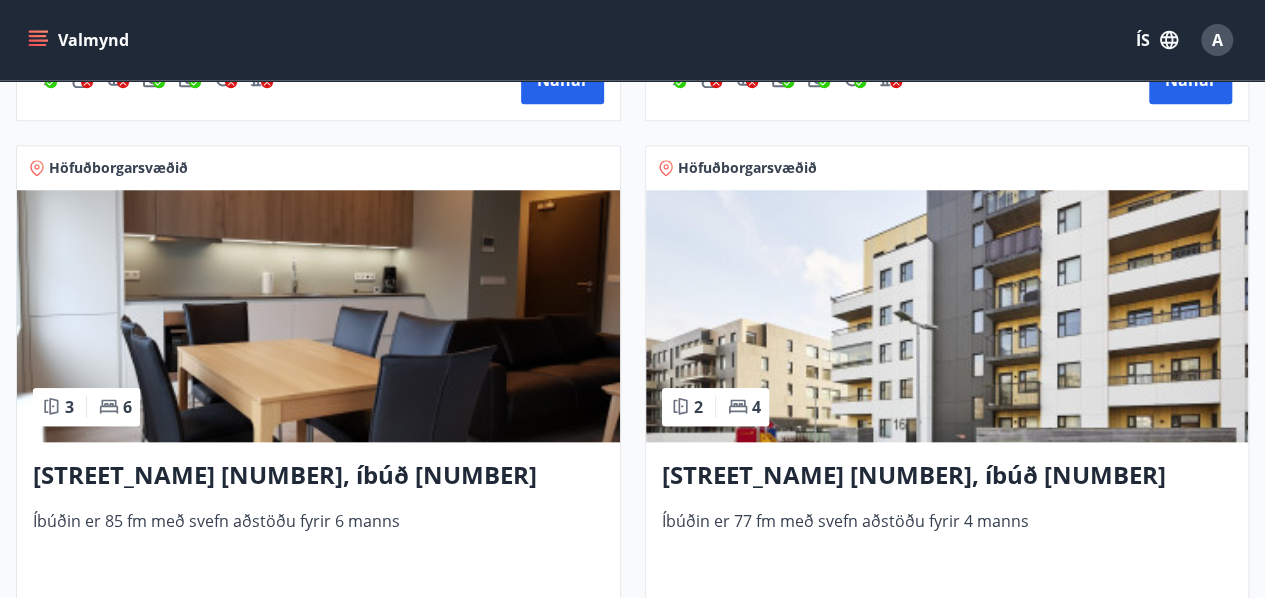 click at bounding box center [318, 316] 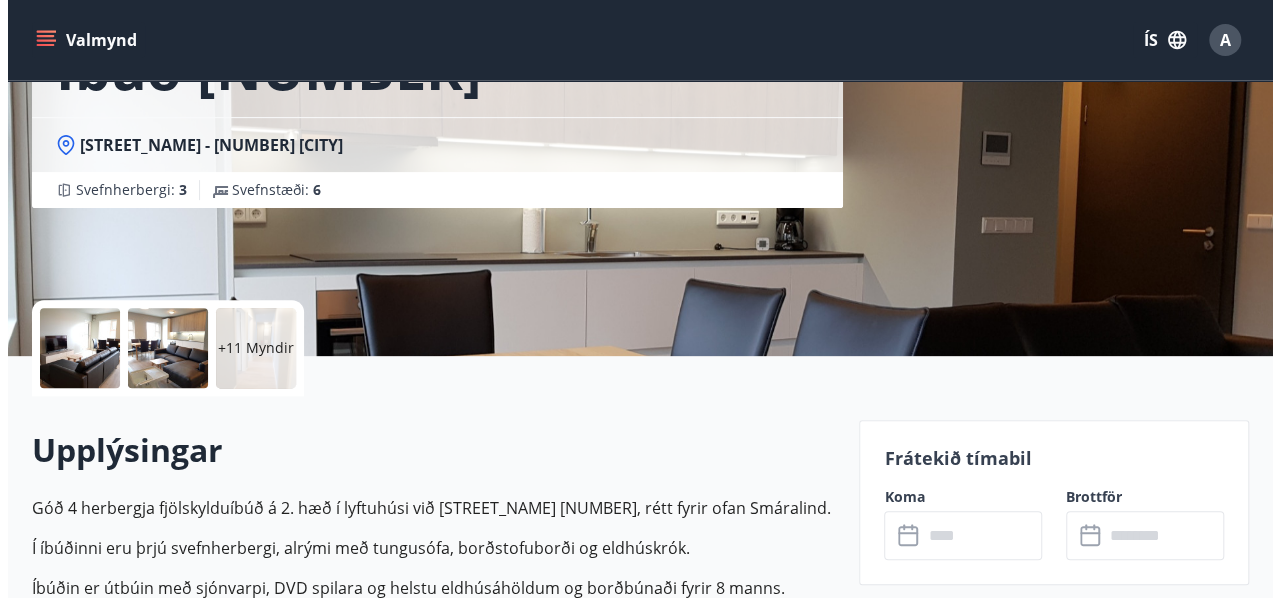 scroll, scrollTop: 240, scrollLeft: 0, axis: vertical 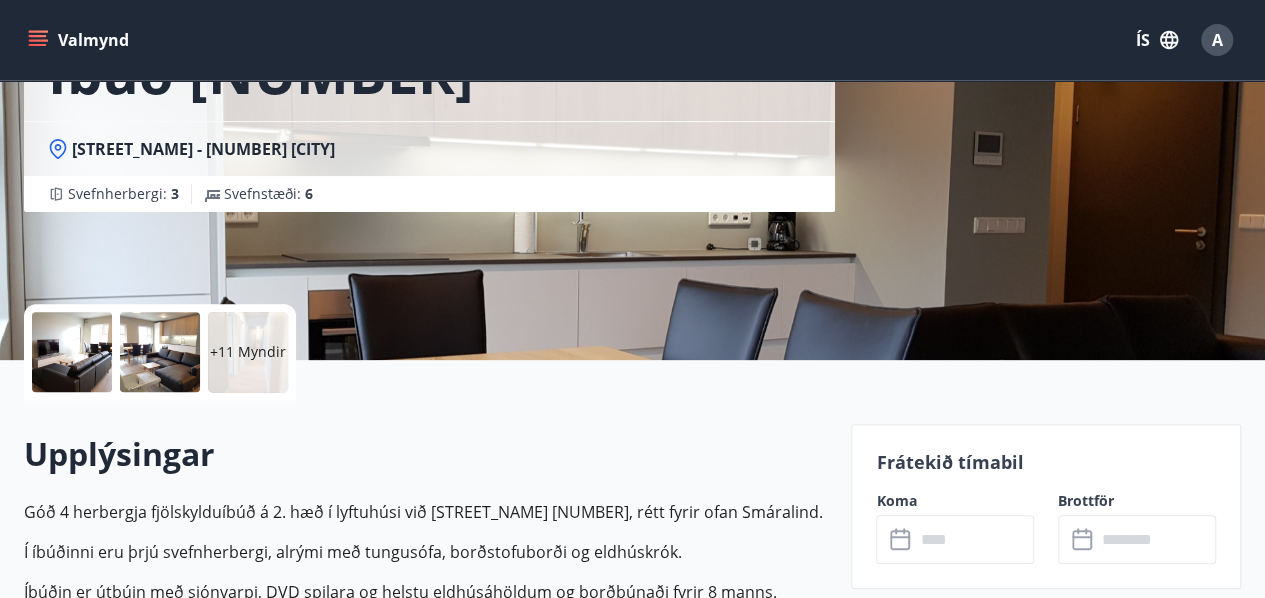 click at bounding box center [72, 352] 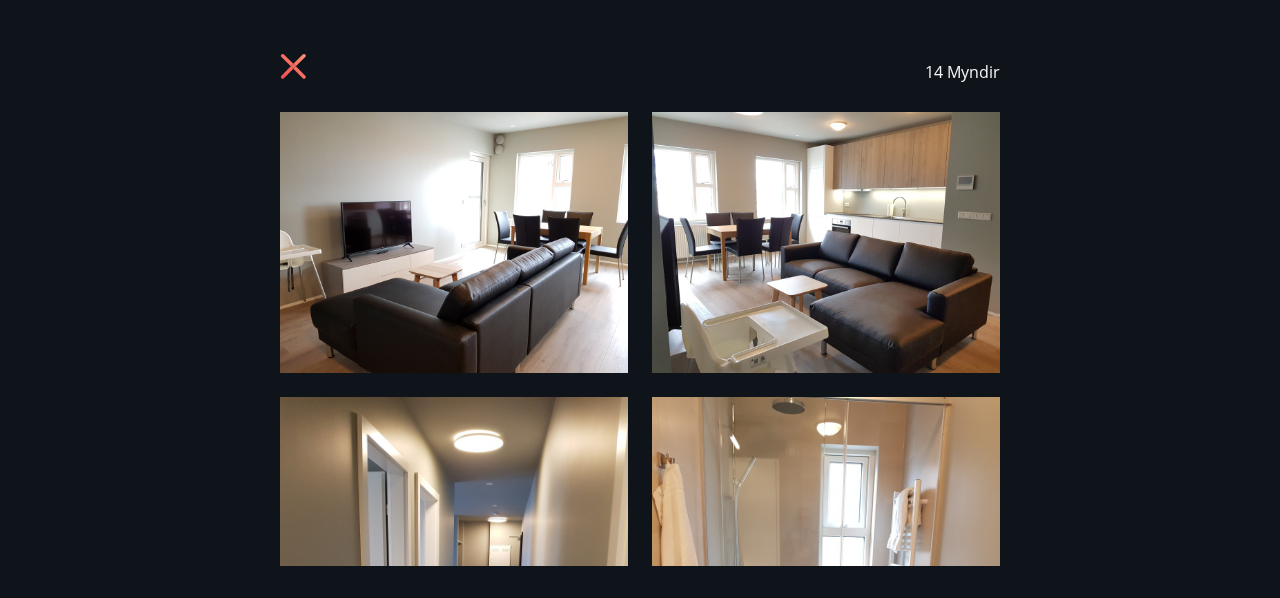 click on "14   Myndir" at bounding box center [640, 299] 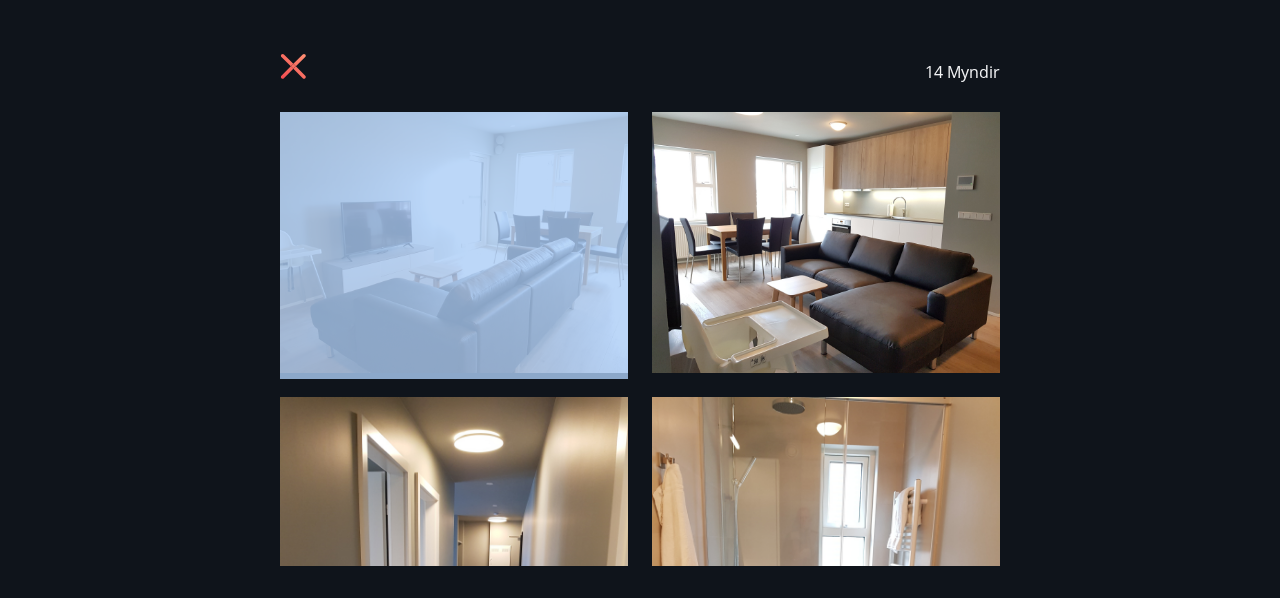 click on "14   Myndir" at bounding box center [640, 299] 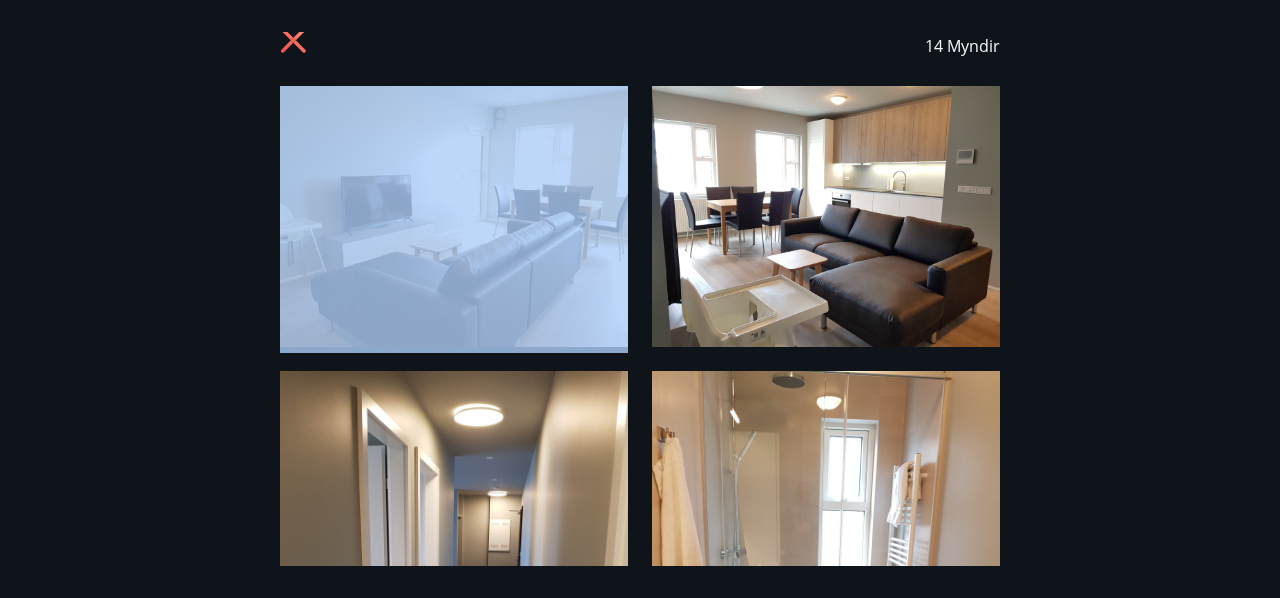scroll, scrollTop: 24, scrollLeft: 0, axis: vertical 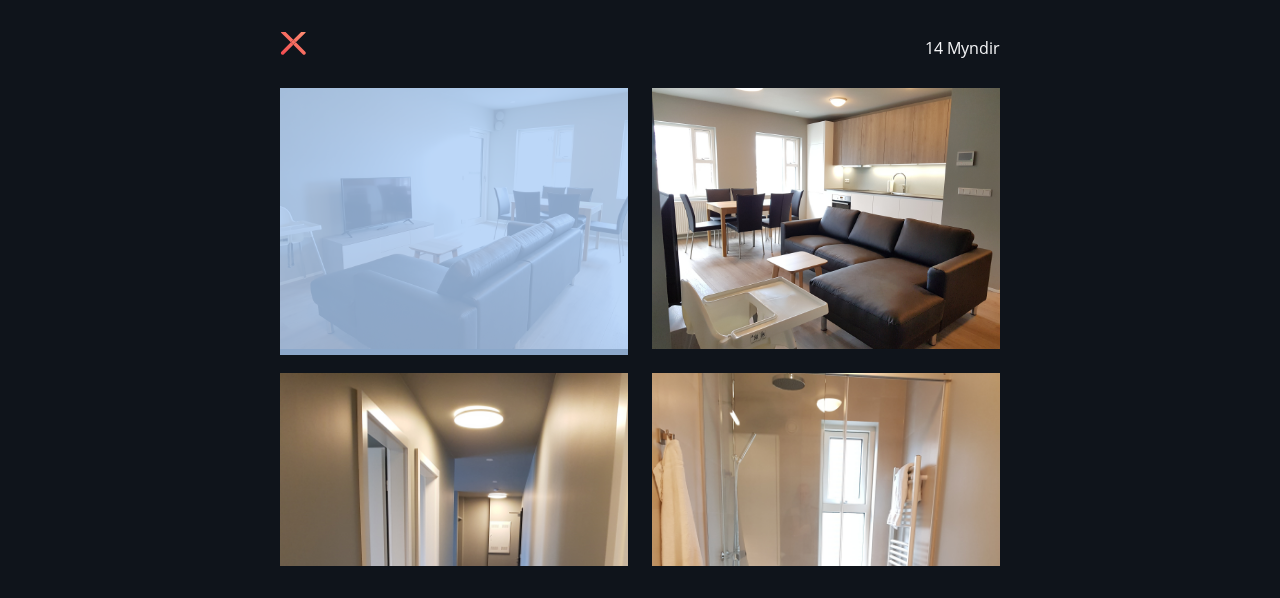 click at bounding box center (826, 218) 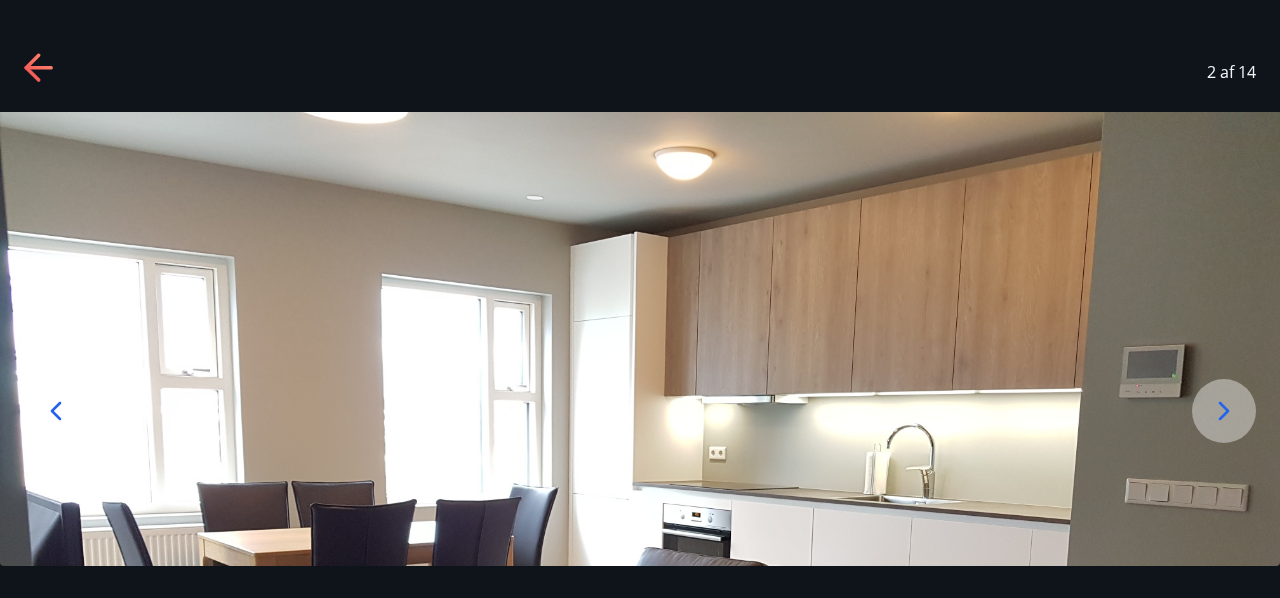 click at bounding box center [640, 592] 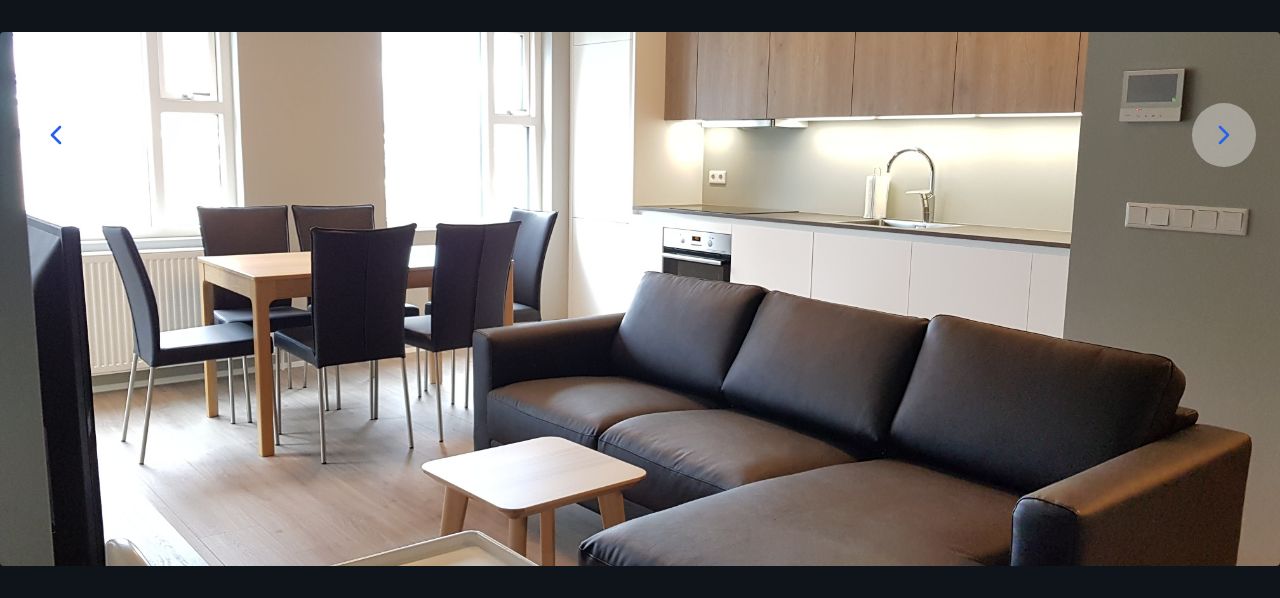 scroll, scrollTop: 280, scrollLeft: 0, axis: vertical 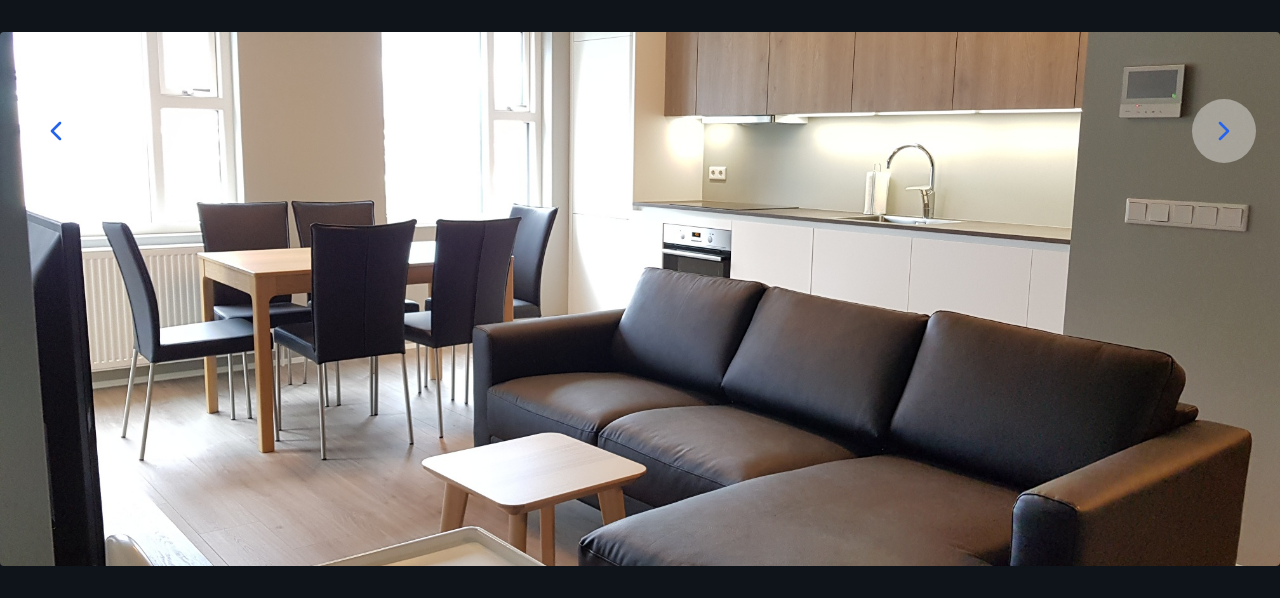 click 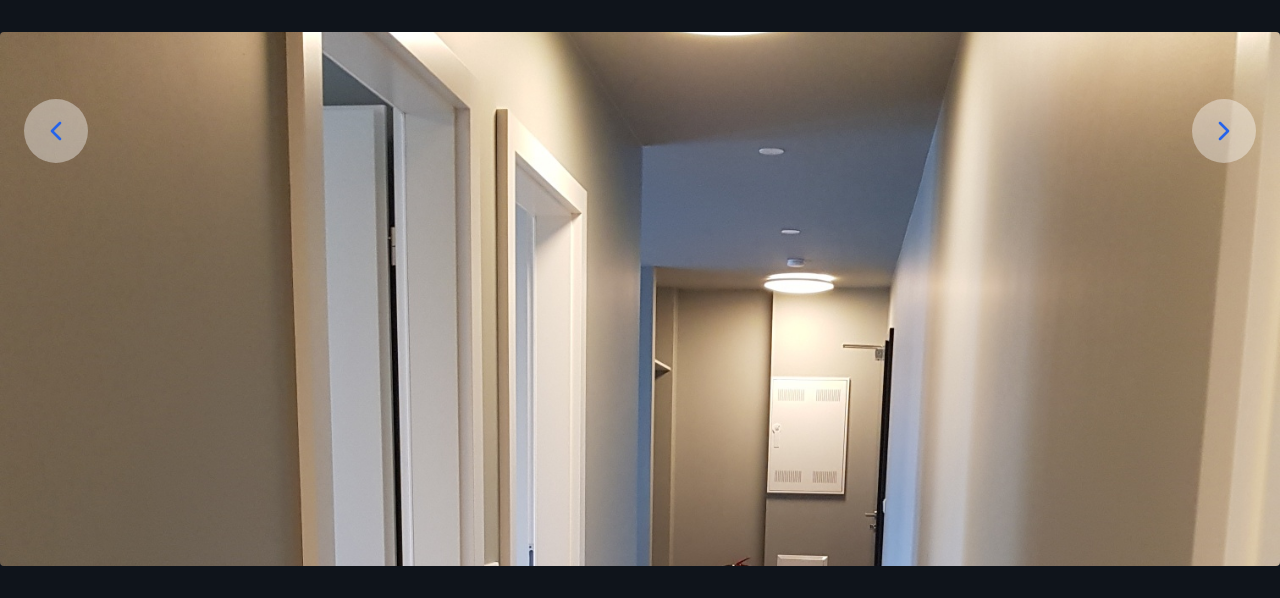 click 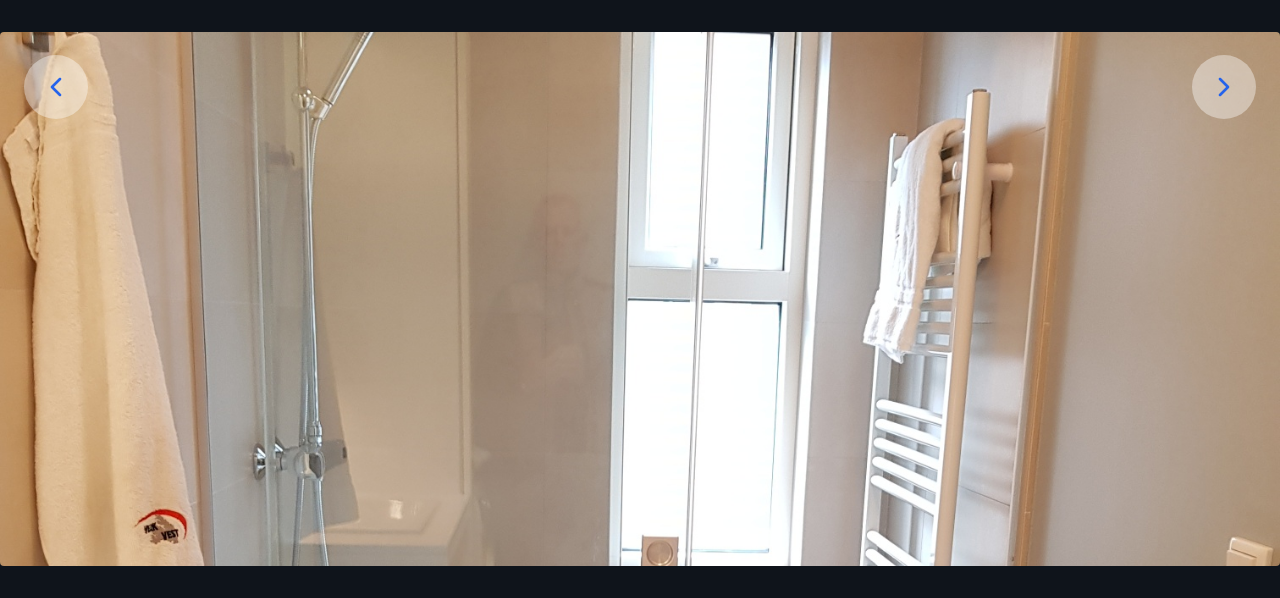 scroll, scrollTop: 319, scrollLeft: 0, axis: vertical 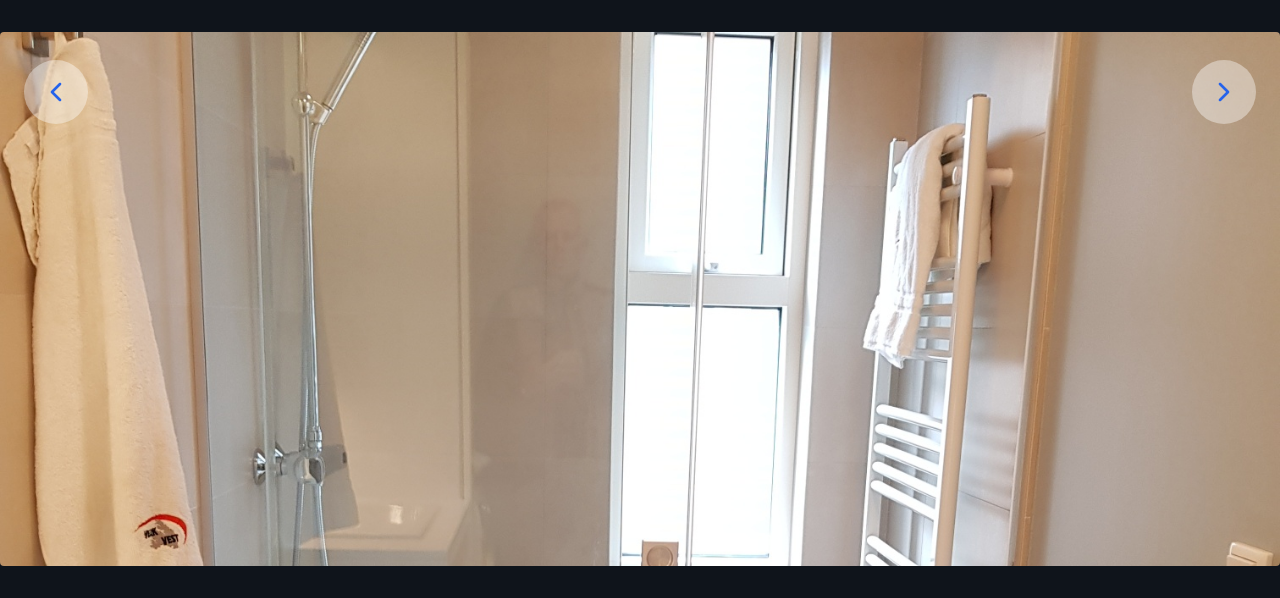 click 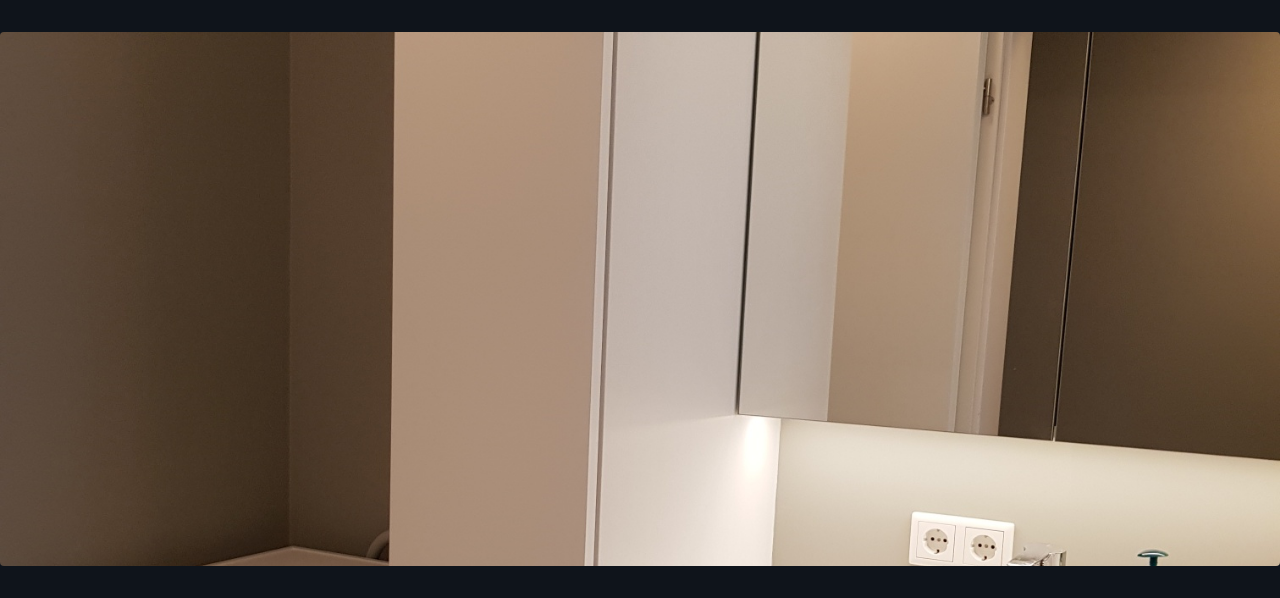 scroll, scrollTop: 481, scrollLeft: 0, axis: vertical 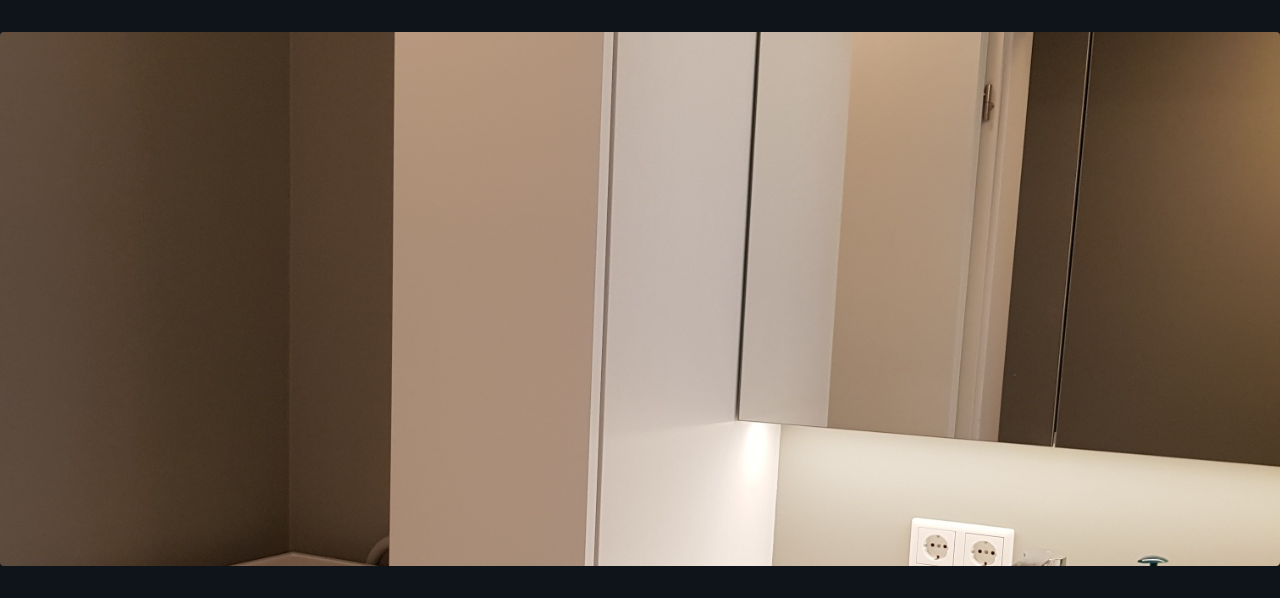 click at bounding box center [640, 484] 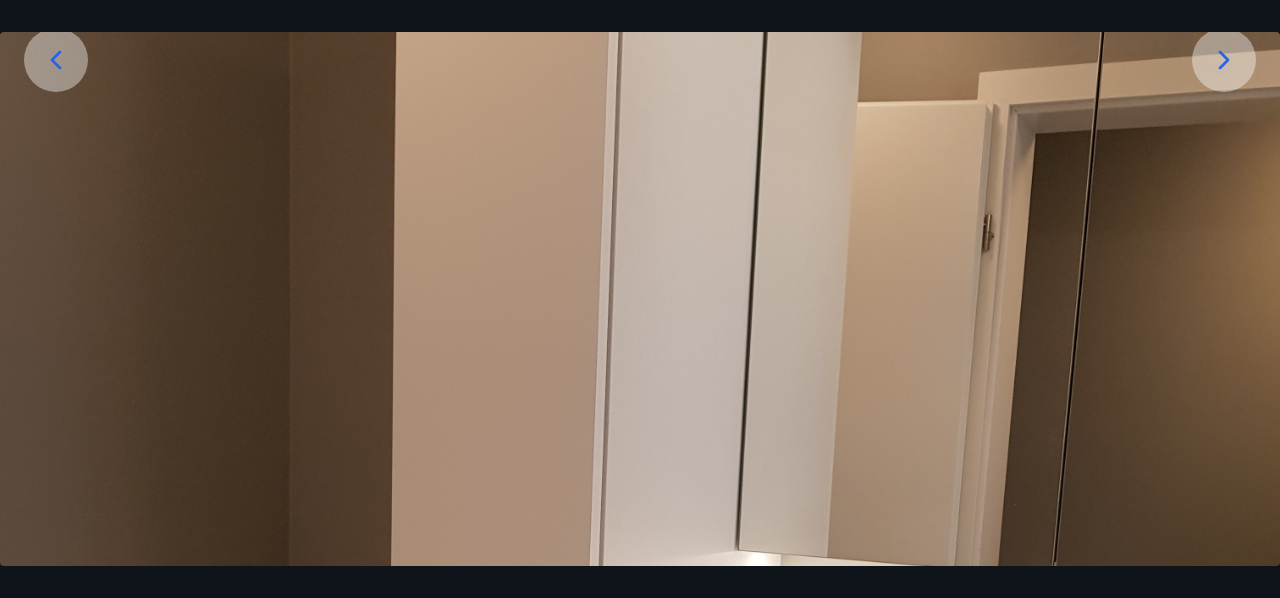 scroll, scrollTop: 355, scrollLeft: 0, axis: vertical 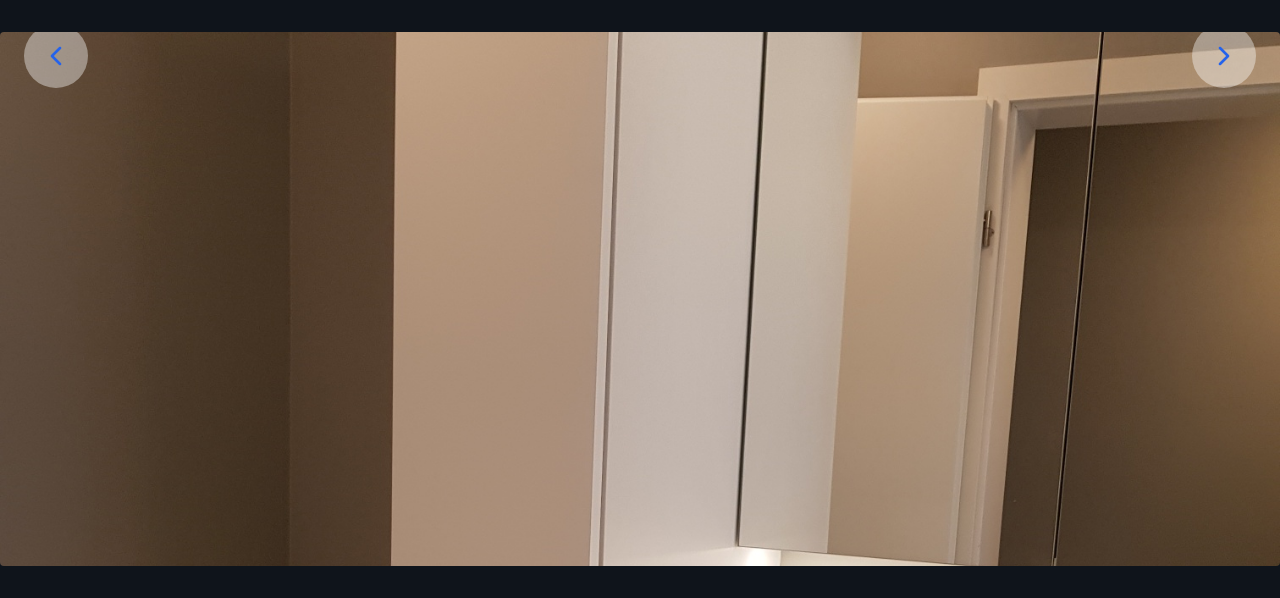click 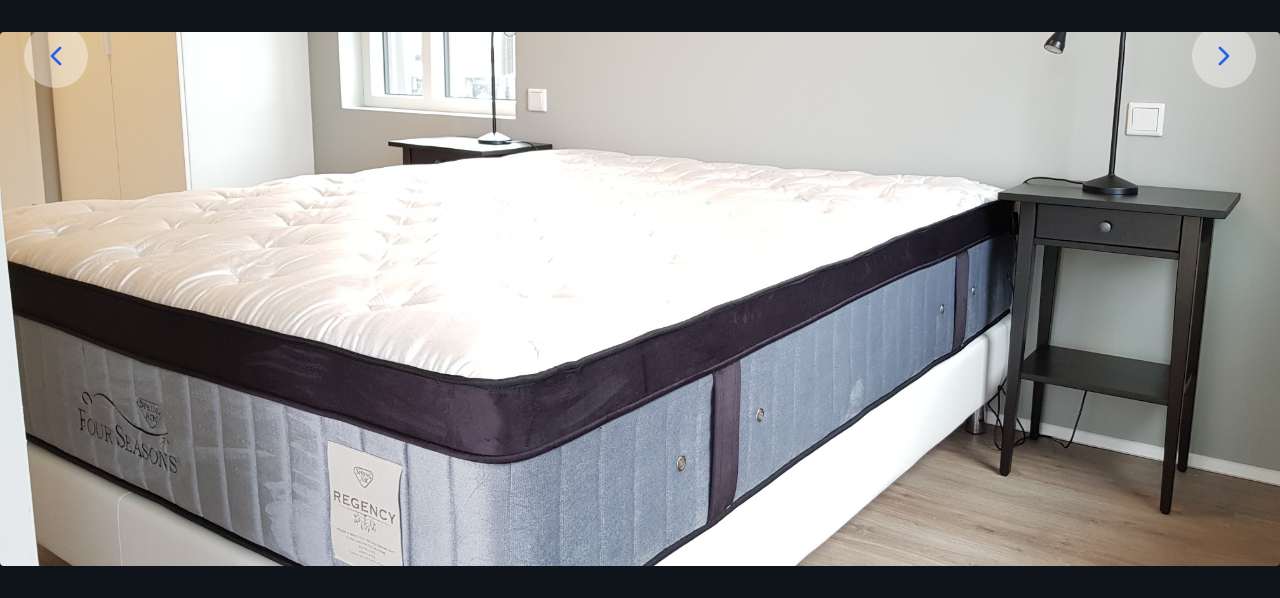 click 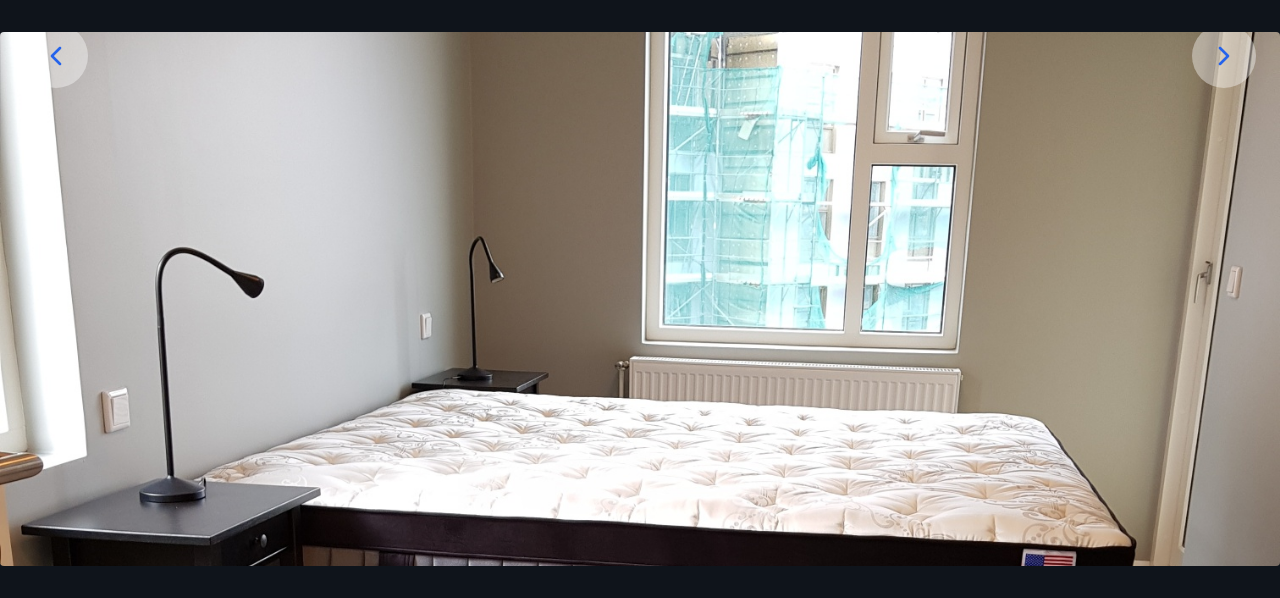 click 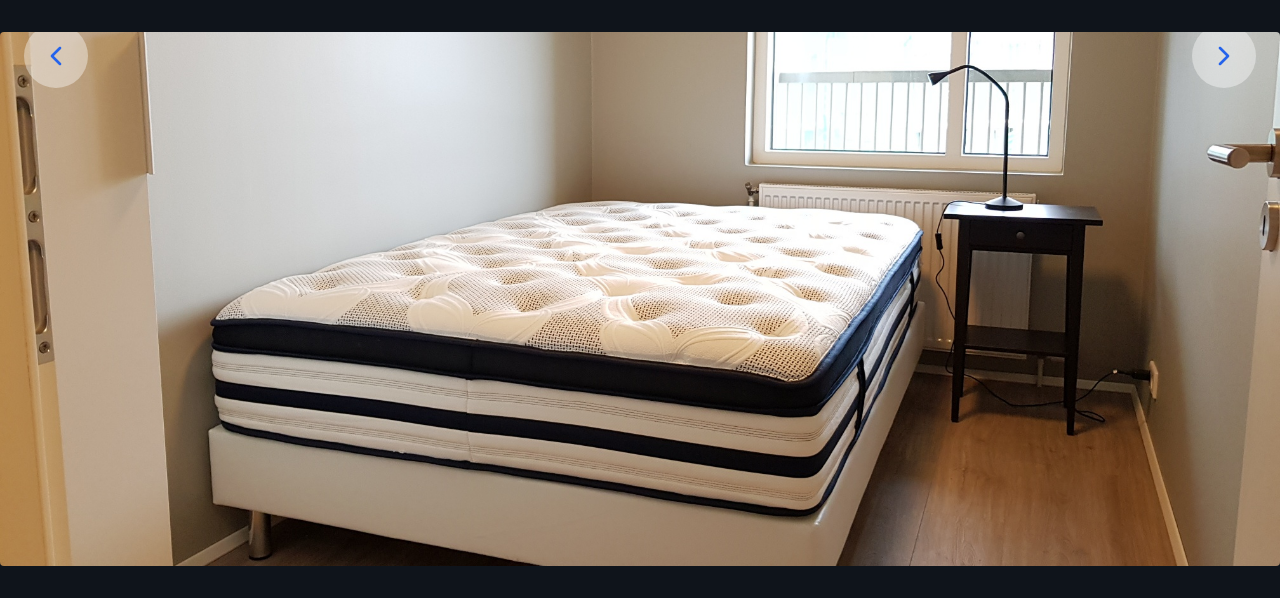 click 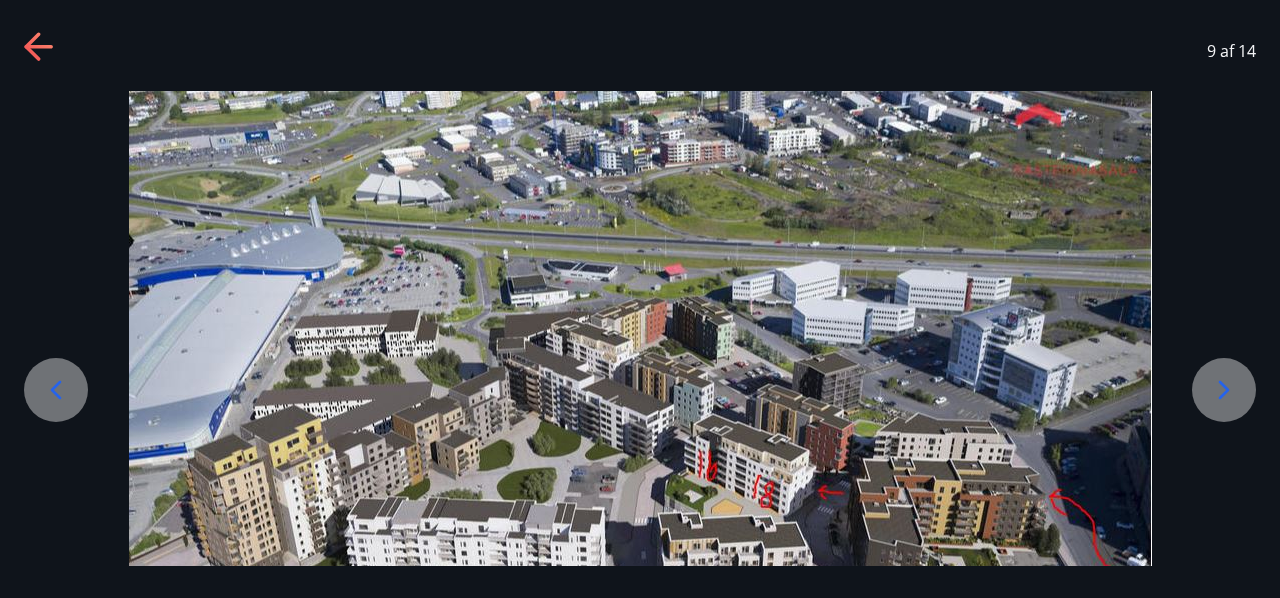 scroll, scrollTop: 0, scrollLeft: 0, axis: both 